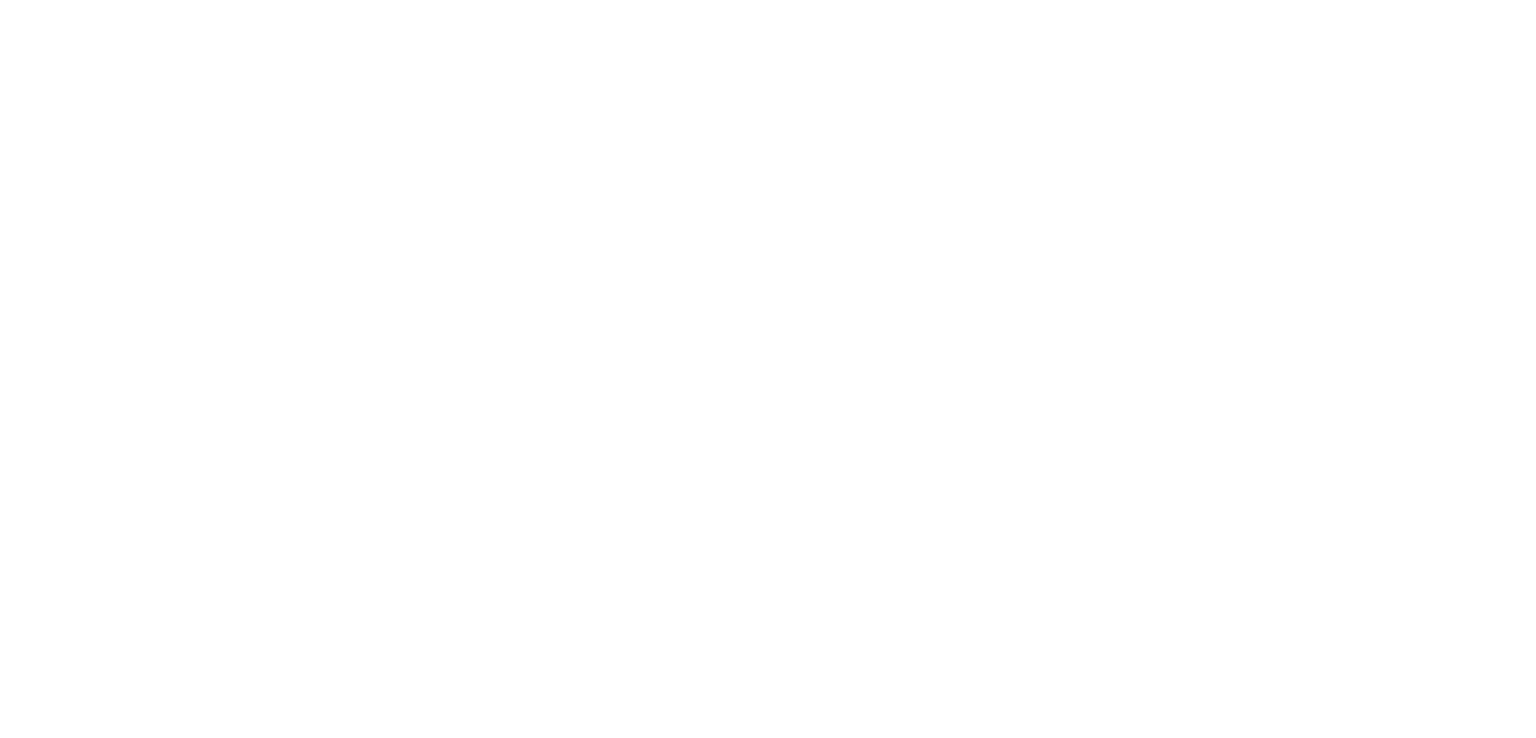 scroll, scrollTop: 0, scrollLeft: 0, axis: both 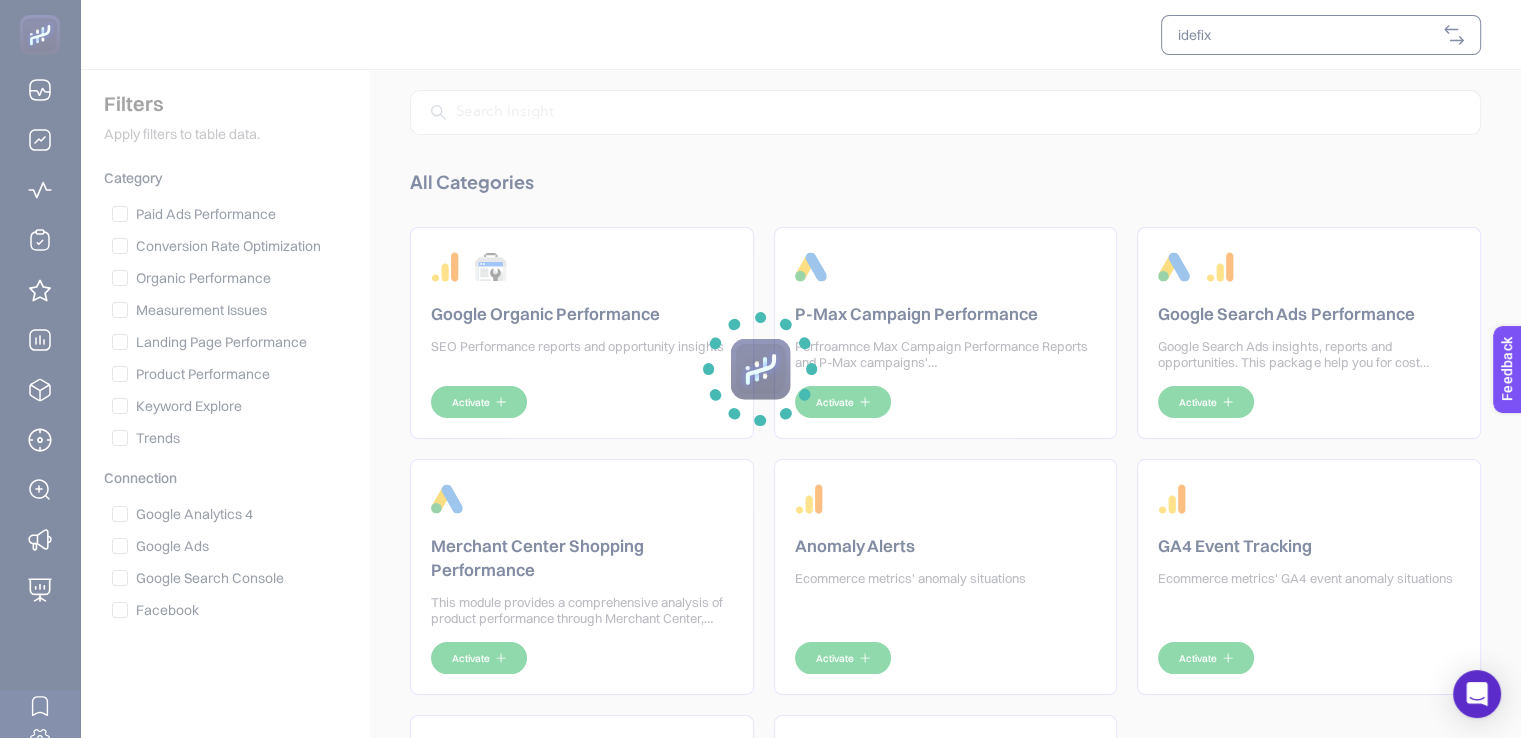 click 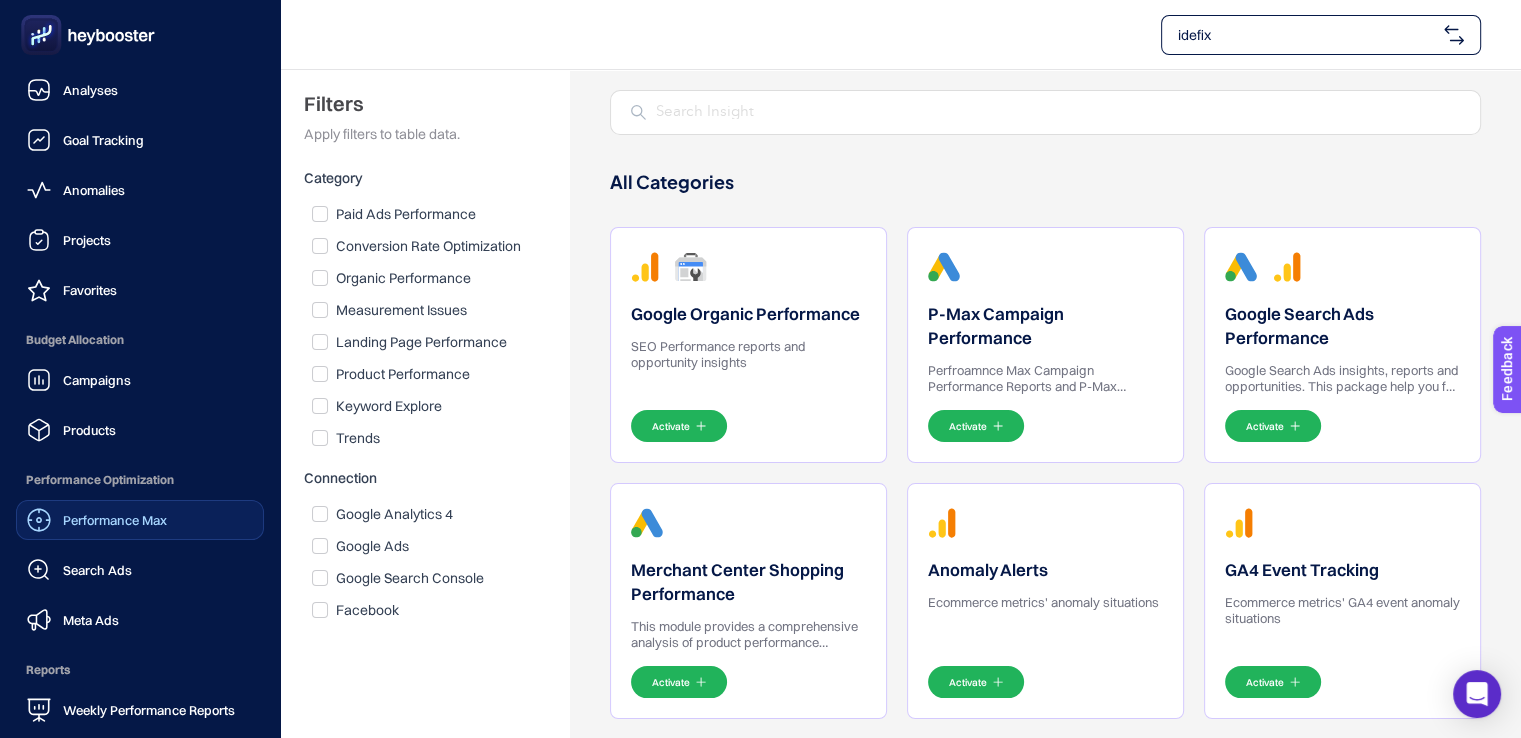 click on "Performance Max" at bounding box center (115, 520) 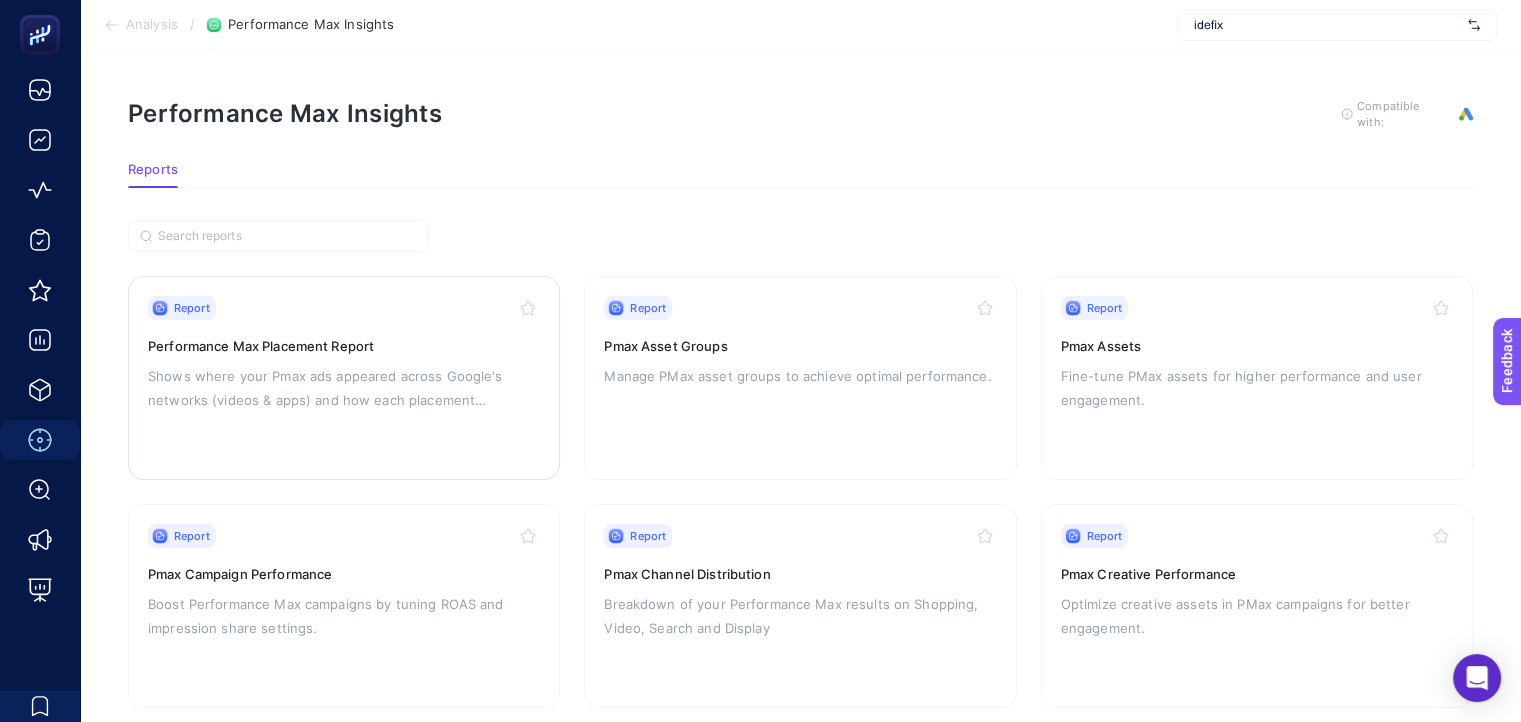 click on "Performance Max Placement Report" at bounding box center [344, 346] 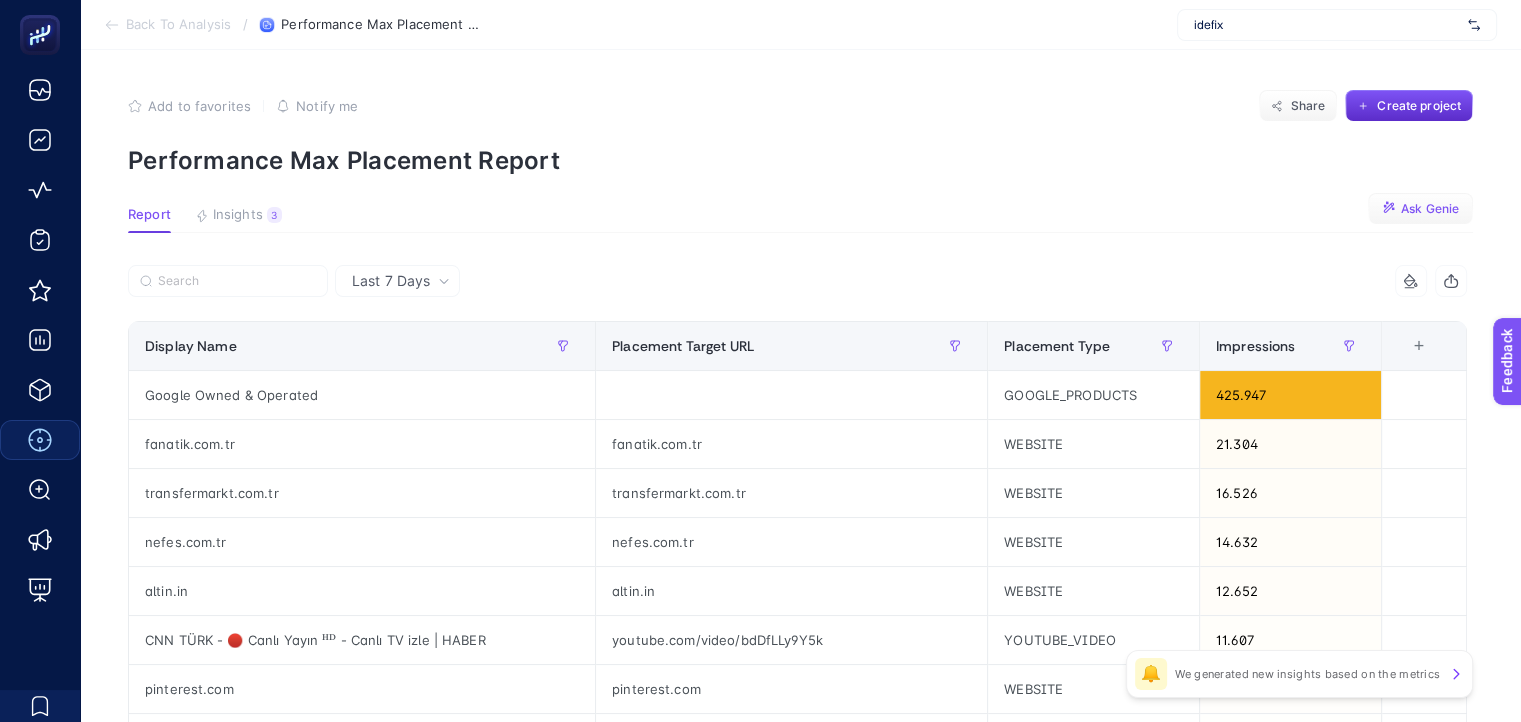 click on "Ask Genie" 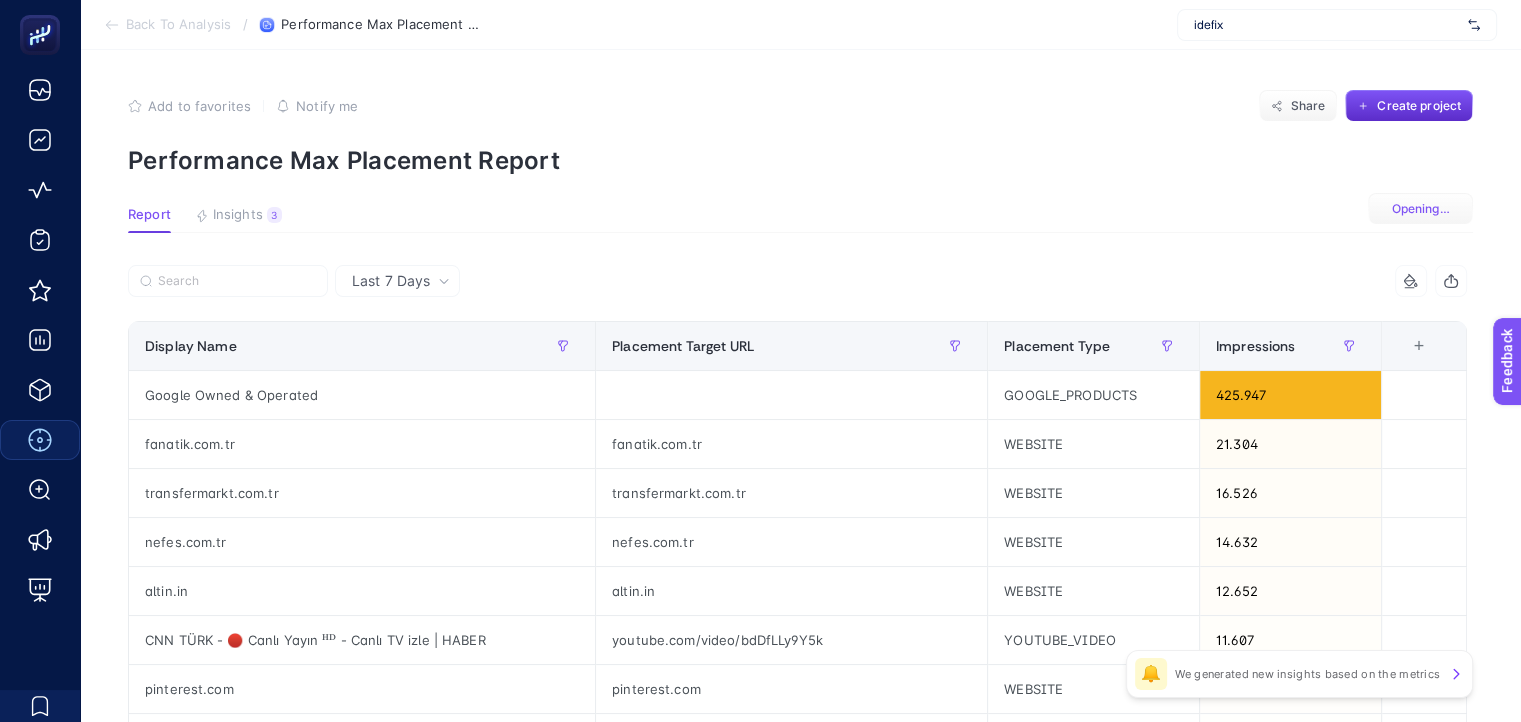 type 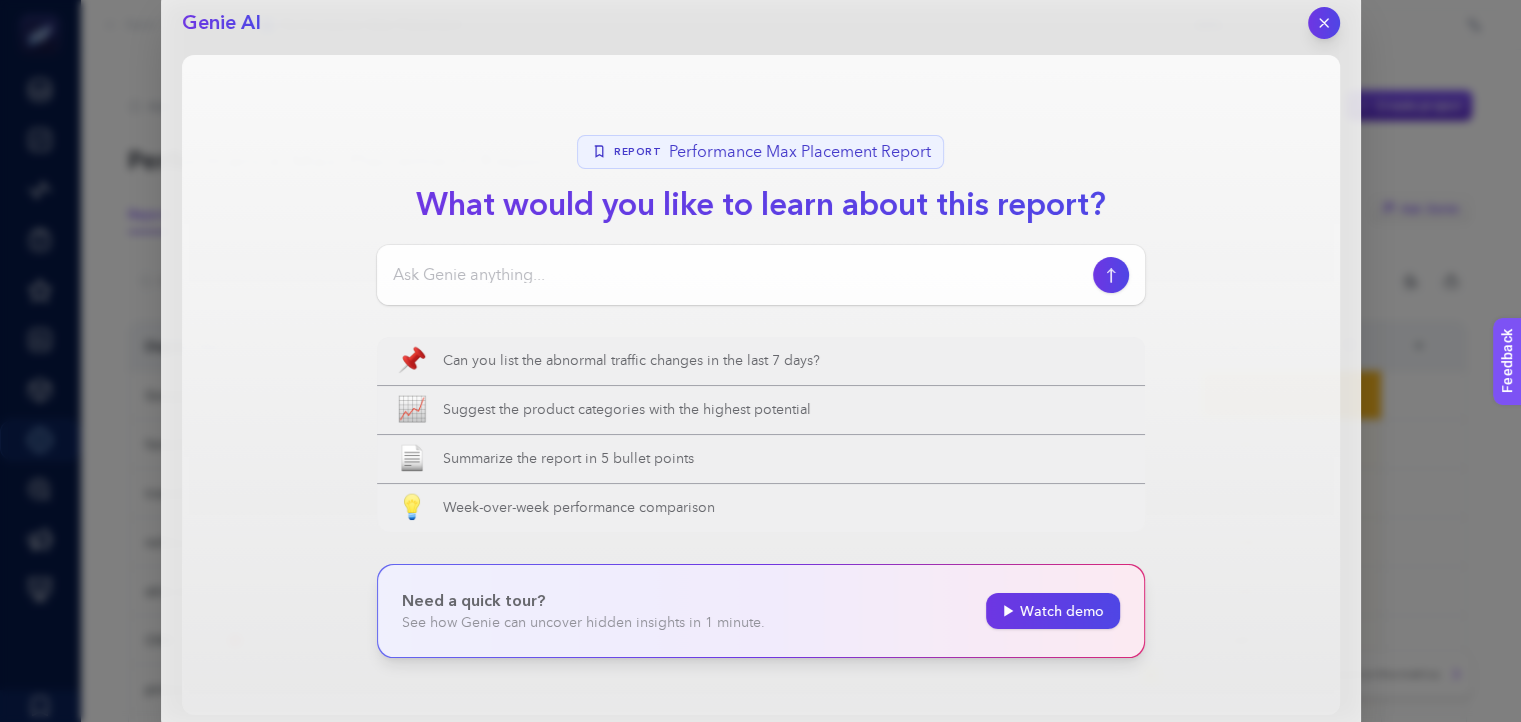 click at bounding box center [739, 275] 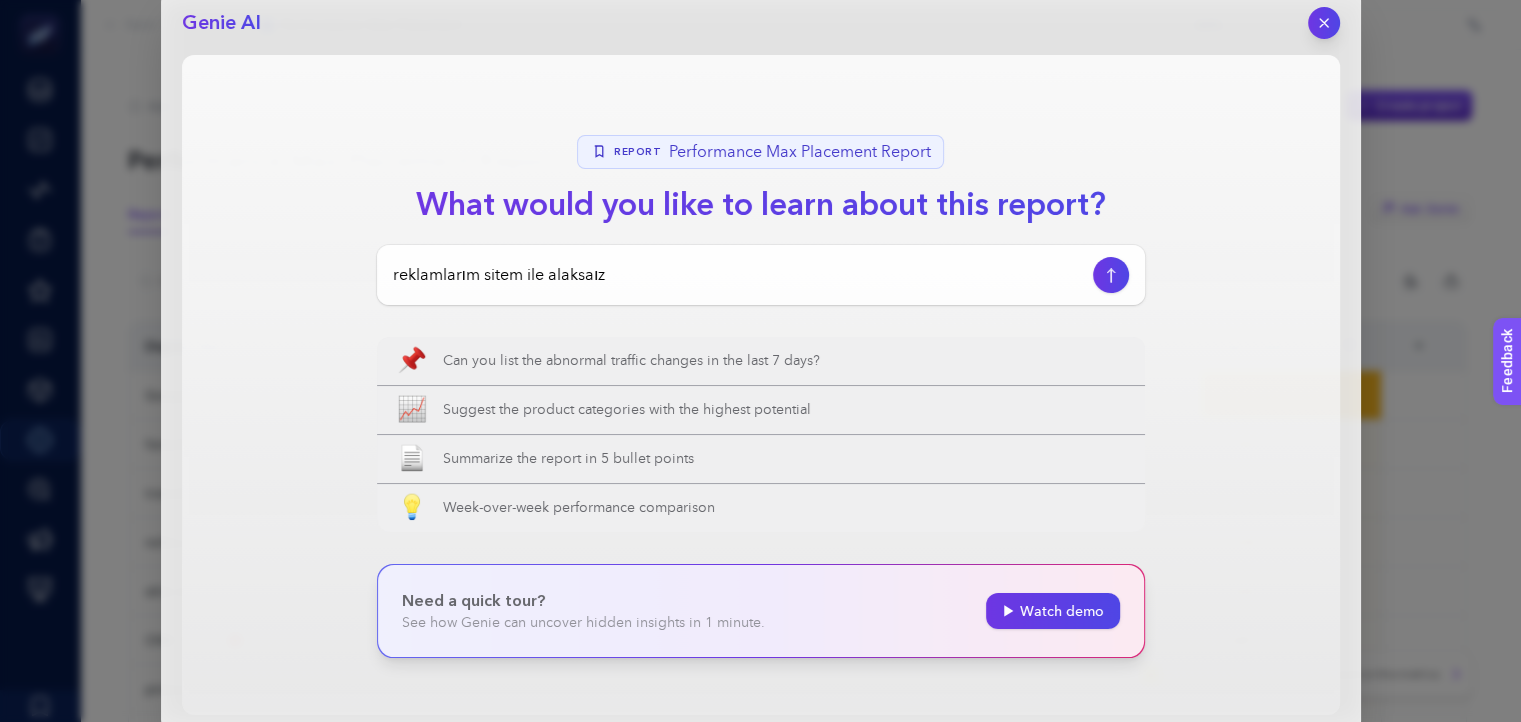 drag, startPoint x: 695, startPoint y: 277, endPoint x: 552, endPoint y: 275, distance: 143.01399 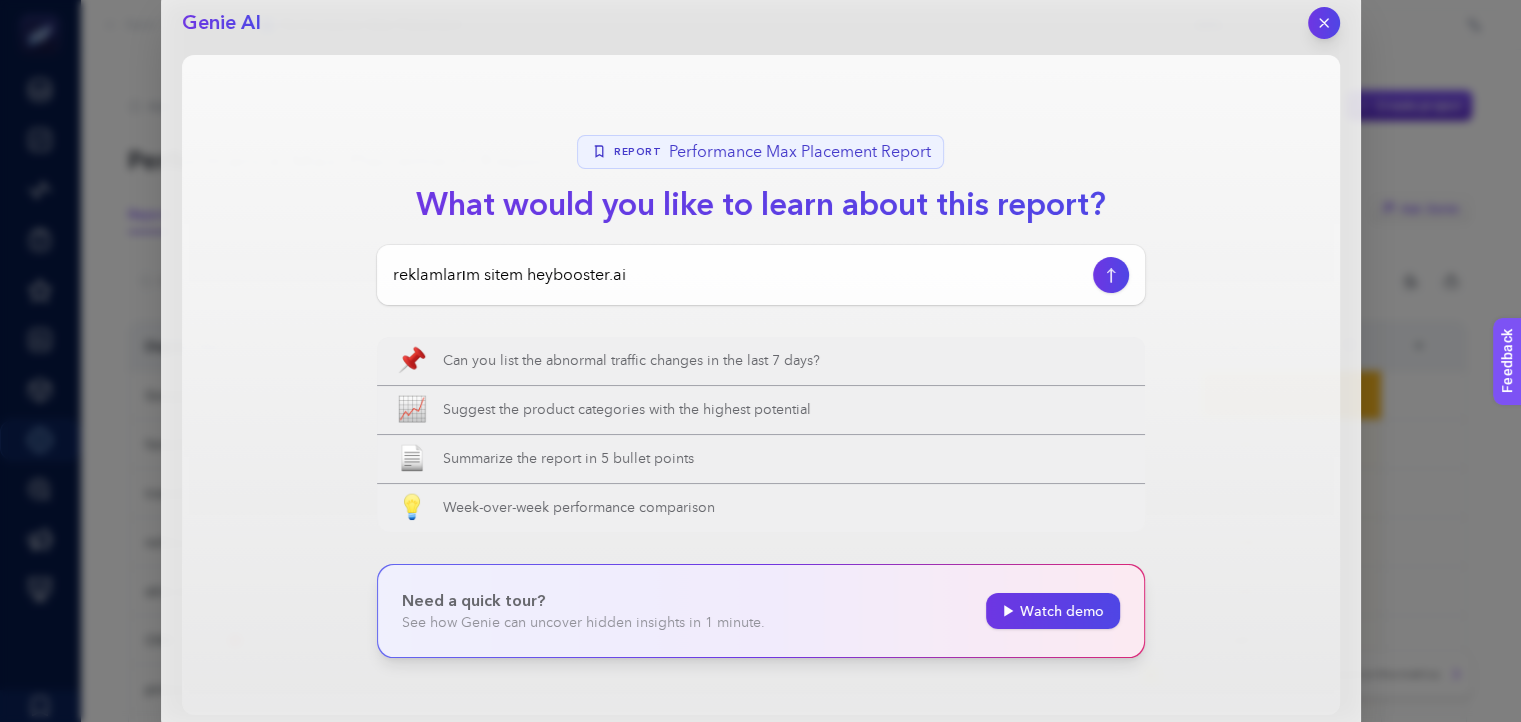 click on "reklamlarım sitem heybooster.ai" at bounding box center [739, 275] 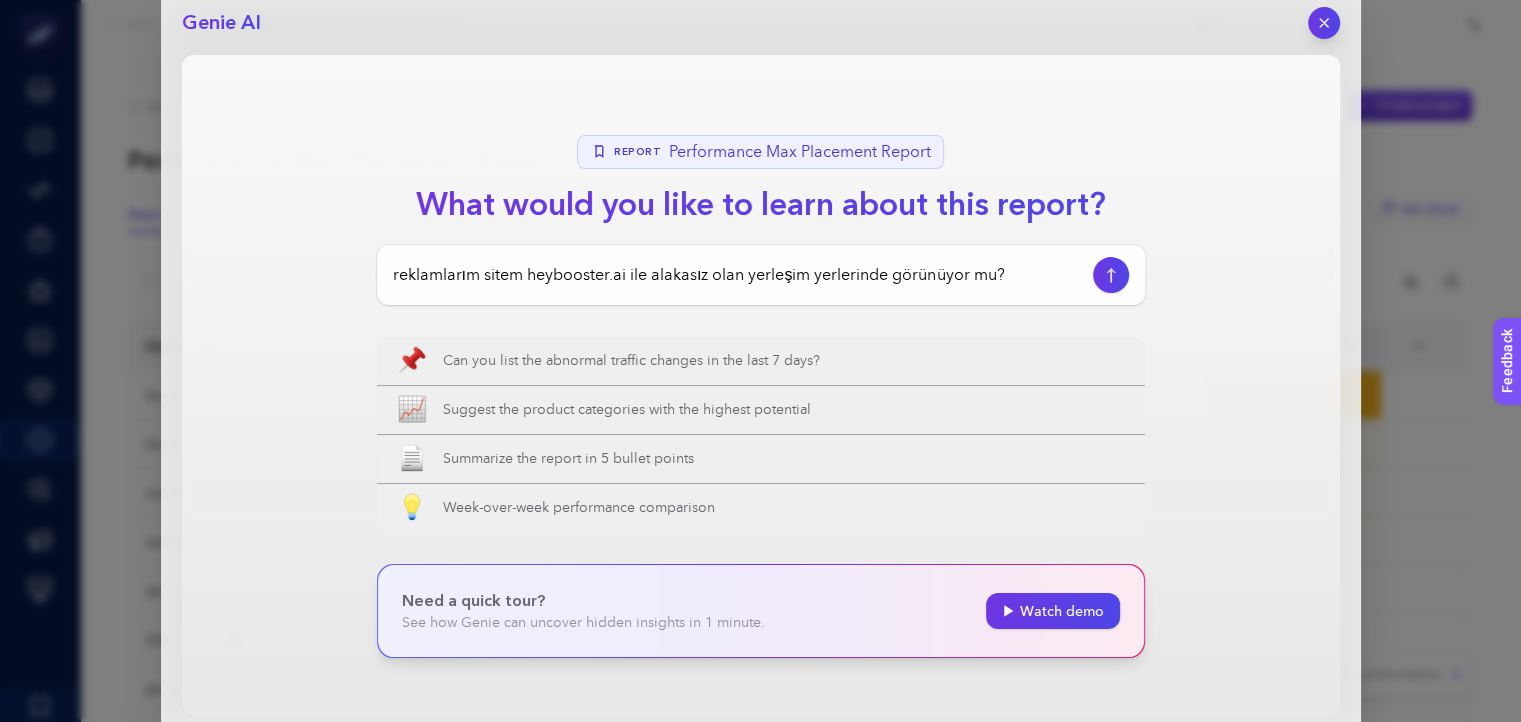 type on "reklamlarım sitem heybooster.ai ile alakasız olan yerleşim yerlerinde görünüyor mu?" 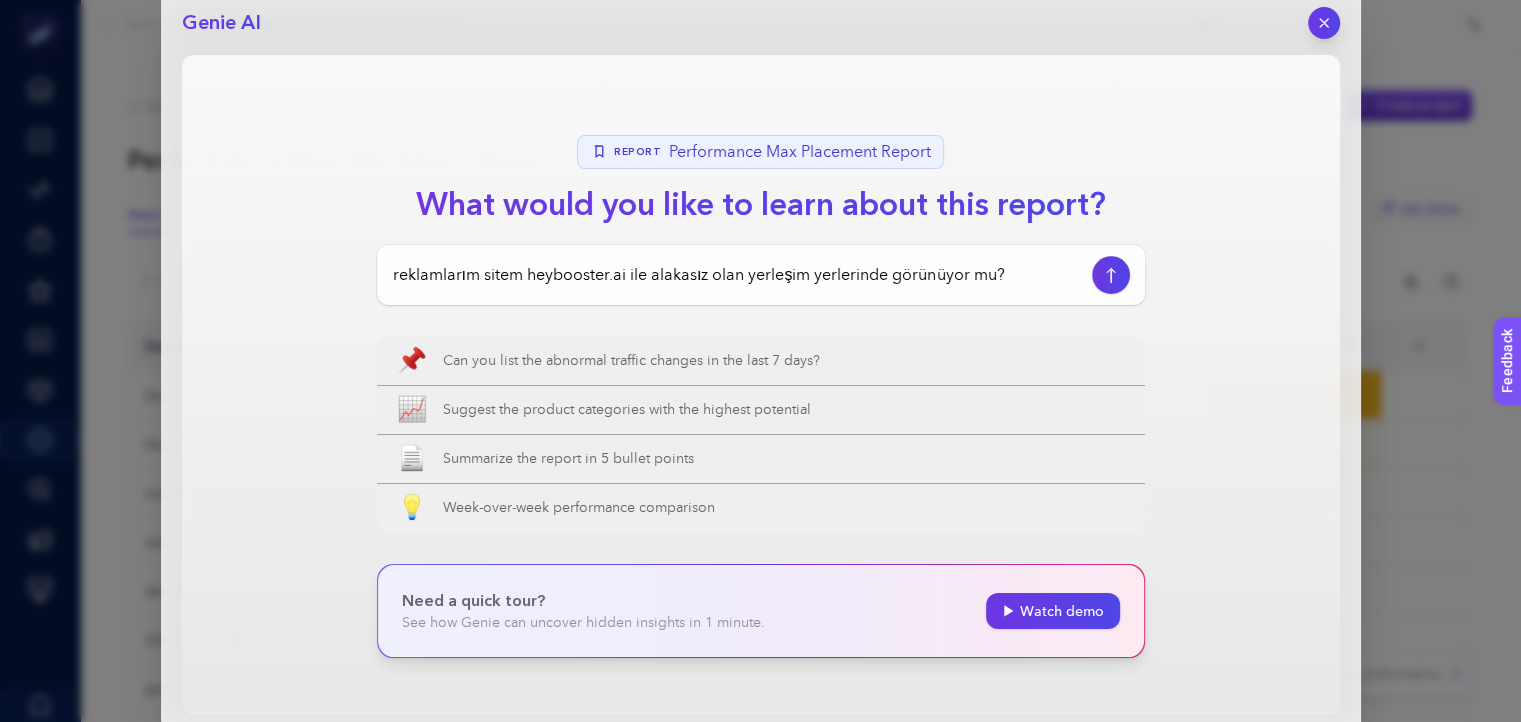 click 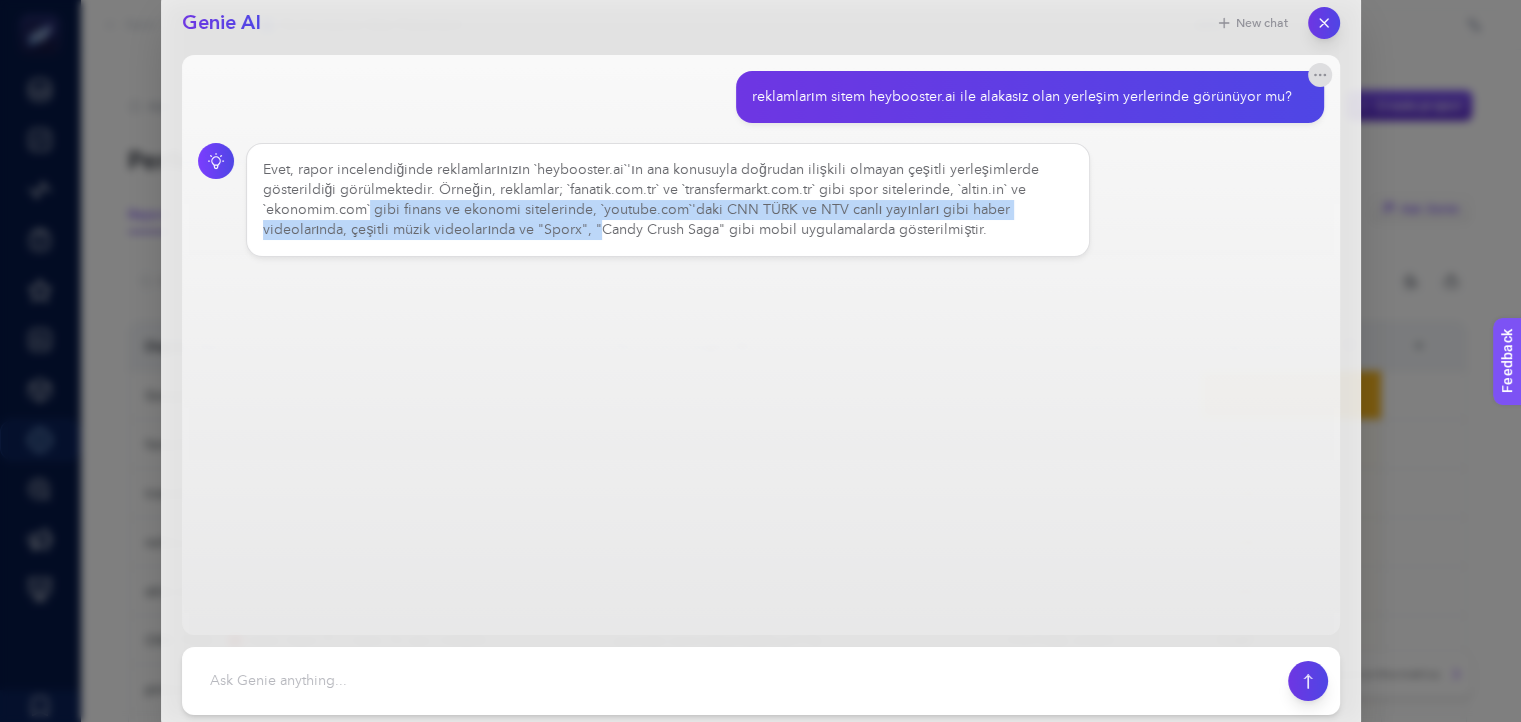 drag, startPoint x: 369, startPoint y: 205, endPoint x: 596, endPoint y: 239, distance: 229.53214 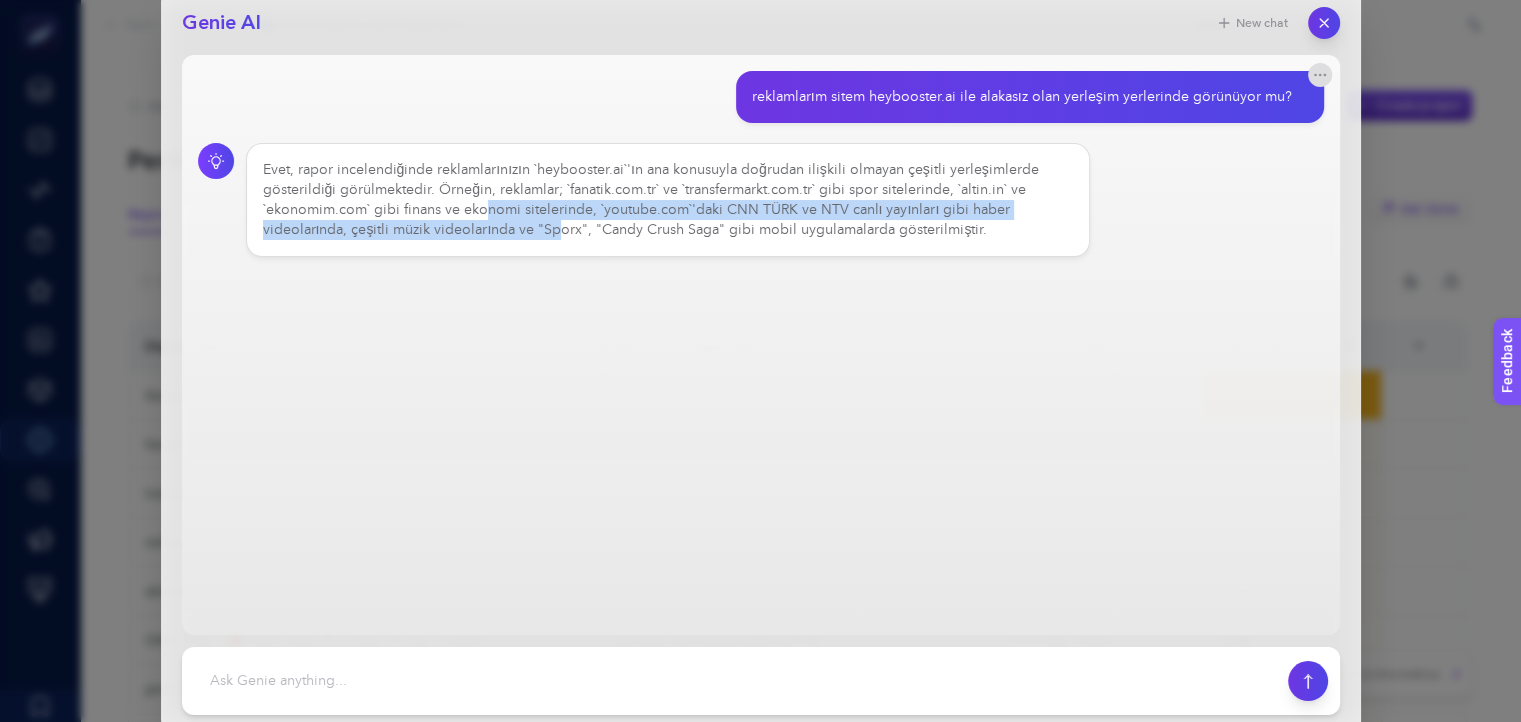 drag, startPoint x: 480, startPoint y: 214, endPoint x: 567, endPoint y: 228, distance: 88.11924 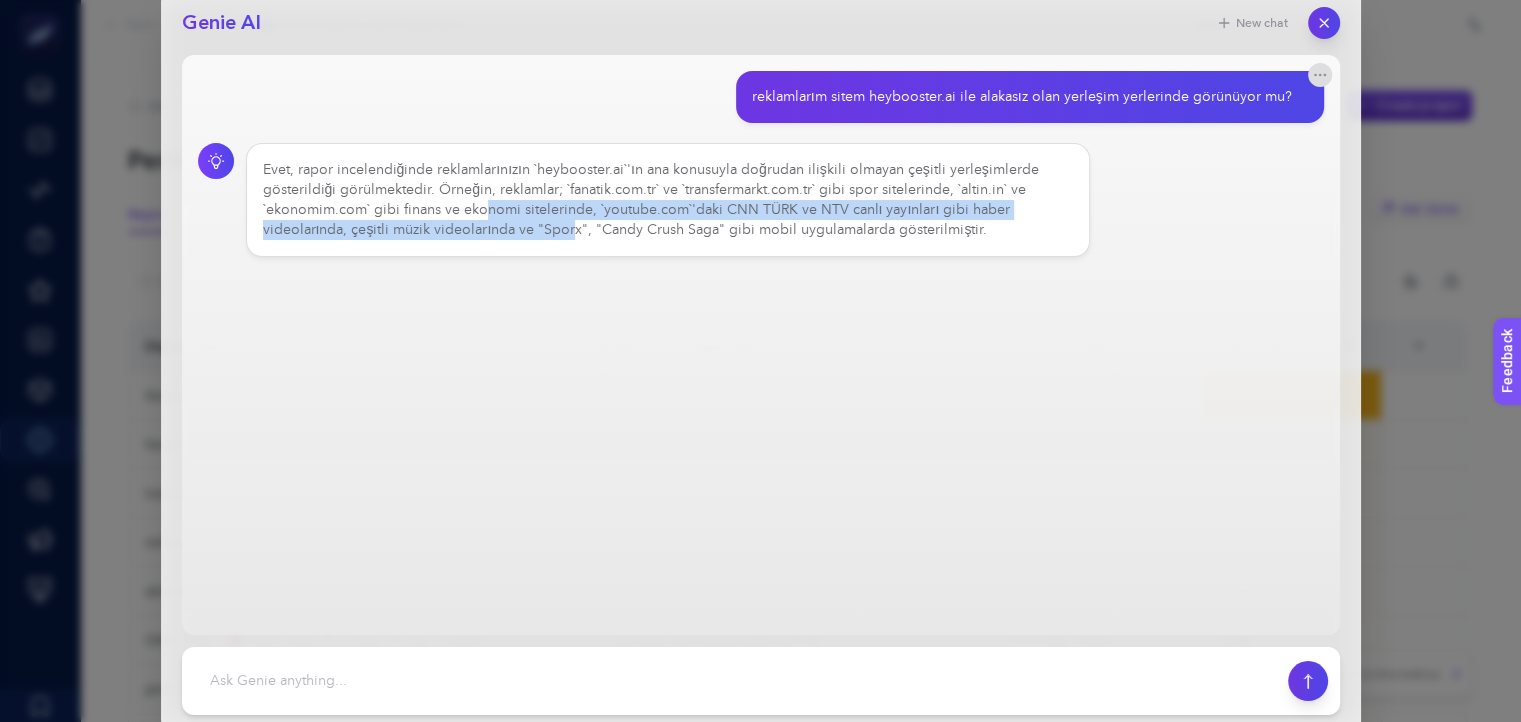 click on "Evet, rapor incelendiğinde reklamlarınızın `heybooster.ai`'ın ana konusuyla doğrudan ilişkili olmayan çeşitli yerleşimlerde gösterildiği görülmektedir. Örneğin, reklamlar; `fanatik.com.tr` ve `transfermarkt.com.tr` gibi spor sitelerinde, `altin.in` ve `ekonomim.com` gibi finans ve ekonomi sitelerinde, `youtube.com`'daki CNN TÜRK ve NTV canlı yayınları gibi haber videolarında, çeşitli müzik videolarında ve "Sporx", "Candy Crush Saga" gibi mobil uygulamalarda gösterilmiştir." at bounding box center [668, 200] 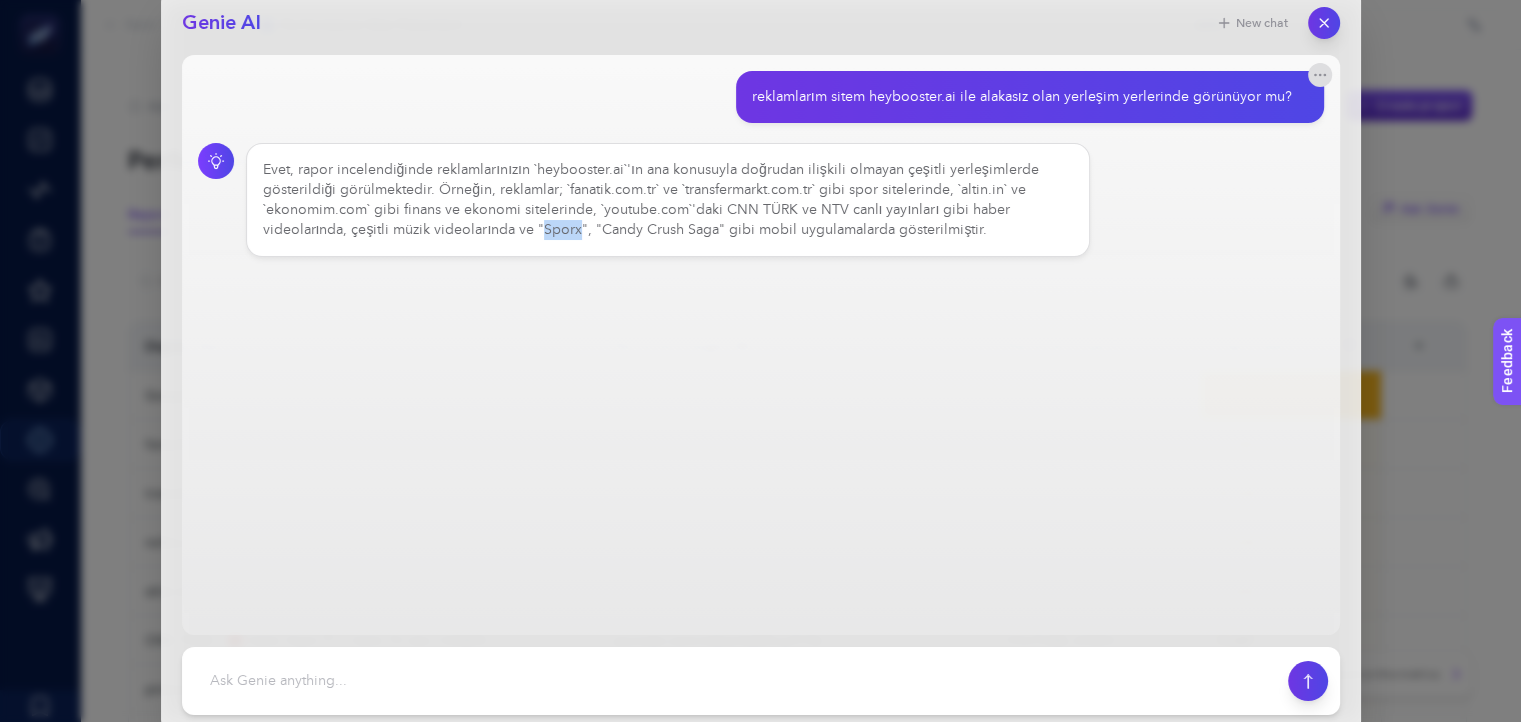 click on "Evet, rapor incelendiğinde reklamlarınızın `heybooster.ai`'ın ana konusuyla doğrudan ilişkili olmayan çeşitli yerleşimlerde gösterildiği görülmektedir. Örneğin, reklamlar; `fanatik.com.tr` ve `transfermarkt.com.tr` gibi spor sitelerinde, `altin.in` ve `ekonomim.com` gibi finans ve ekonomi sitelerinde, `youtube.com`'daki CNN TÜRK ve NTV canlı yayınları gibi haber videolarında, çeşitli müzik videolarında ve "Sporx", "Candy Crush Saga" gibi mobil uygulamalarda gösterilmiştir." at bounding box center [668, 200] 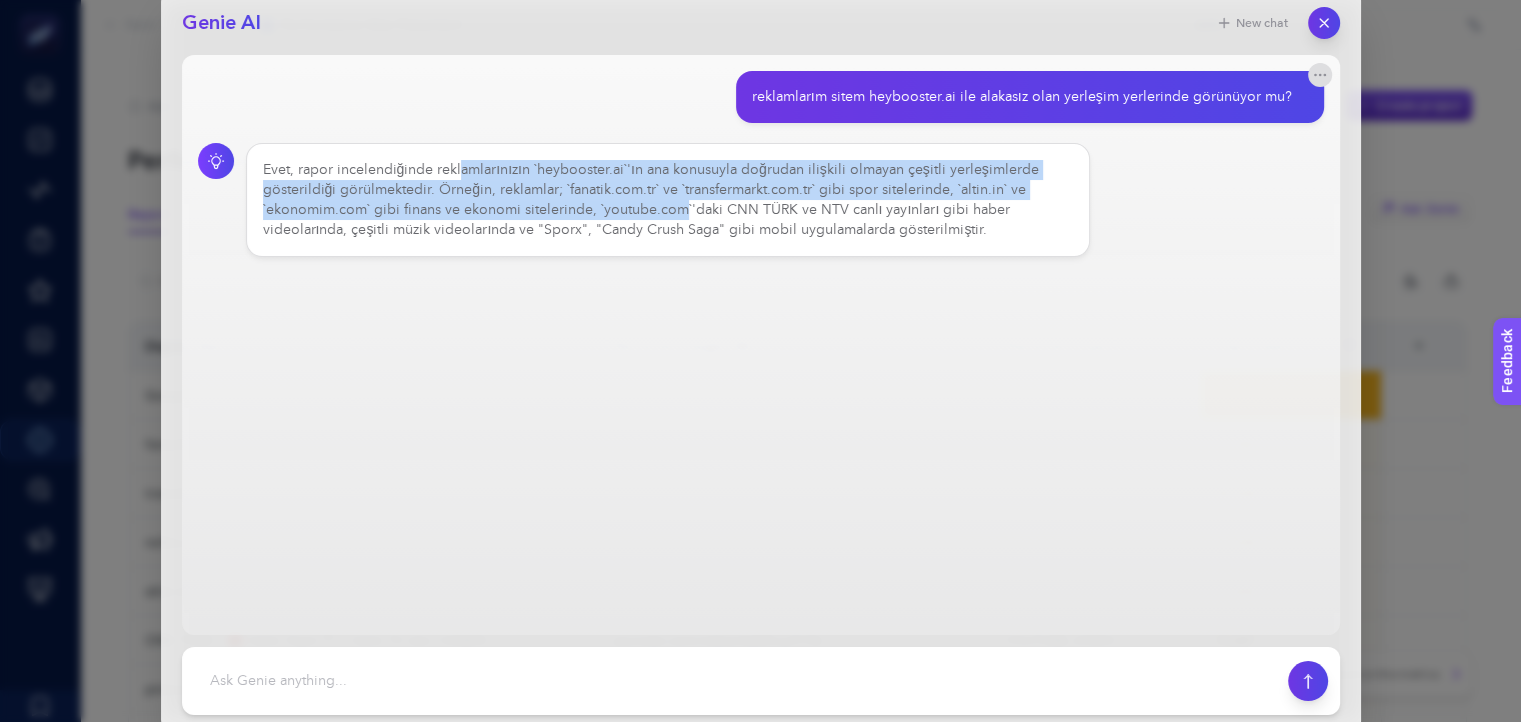 drag, startPoint x: 459, startPoint y: 172, endPoint x: 681, endPoint y: 218, distance: 226.71568 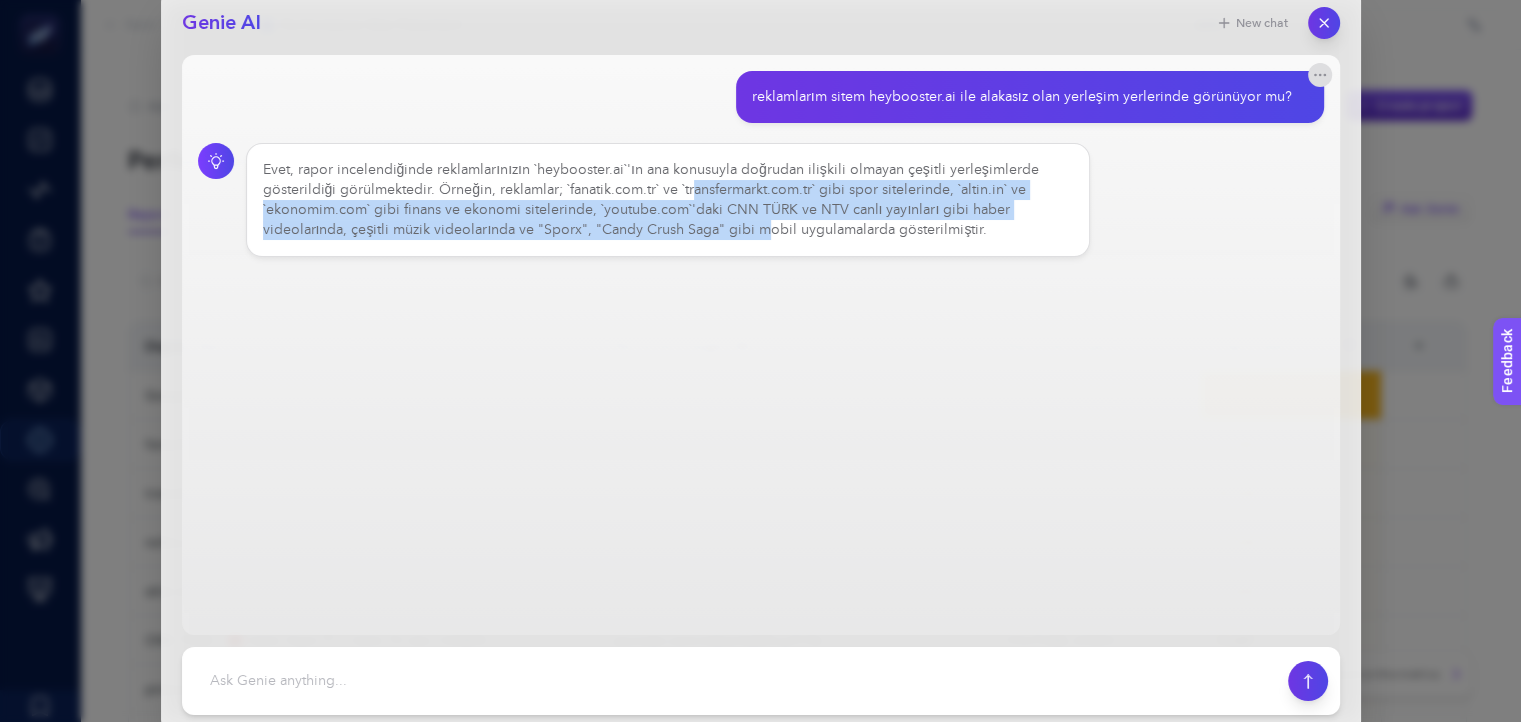 drag, startPoint x: 687, startPoint y: 187, endPoint x: 793, endPoint y: 227, distance: 113.296074 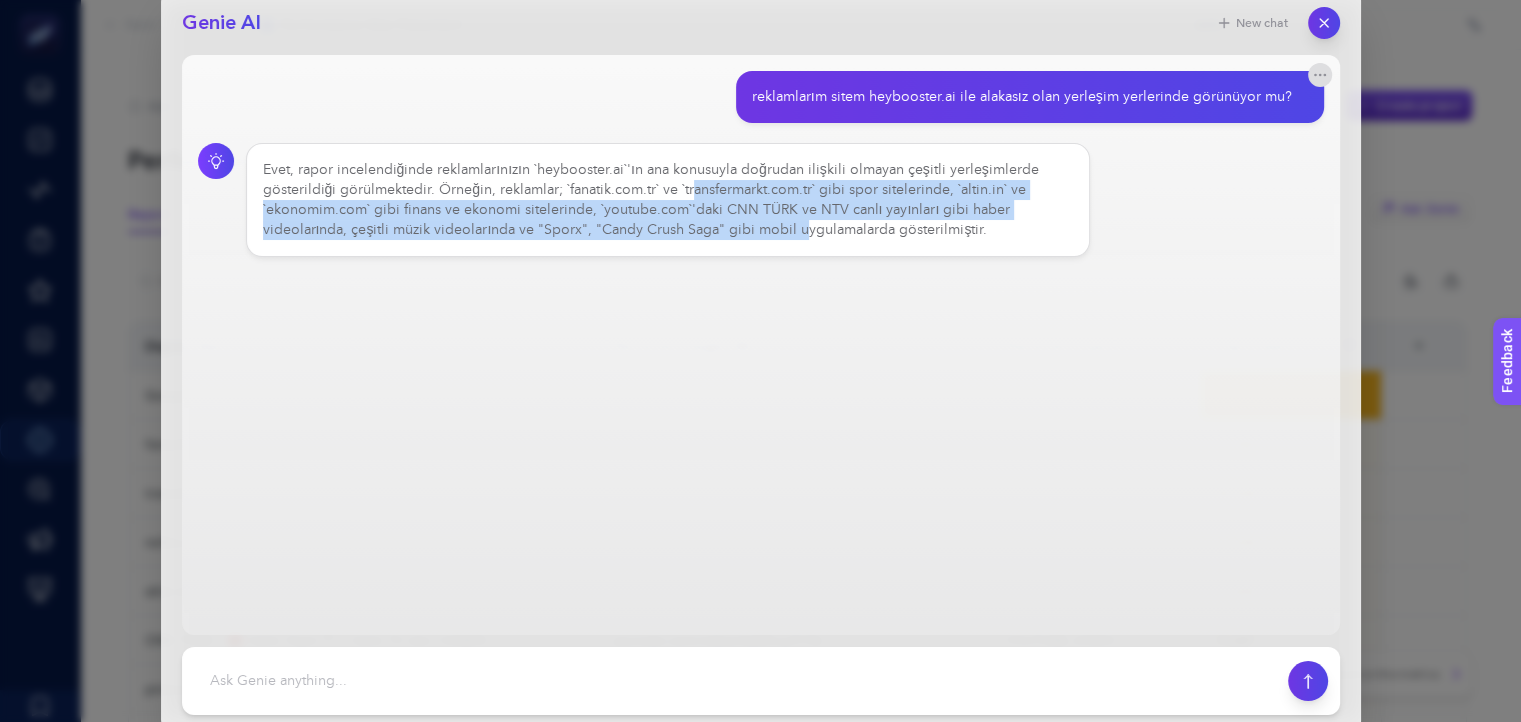 click on "Evet, rapor incelendiğinde reklamlarınızın `heybooster.ai`'ın ana konusuyla doğrudan ilişkili olmayan çeşitli yerleşimlerde gösterildiği görülmektedir. Örneğin, reklamlar; `fanatik.com.tr` ve `transfermarkt.com.tr` gibi spor sitelerinde, `altin.in` ve `ekonomim.com` gibi finans ve ekonomi sitelerinde, `youtube.com`'daki CNN TÜRK ve NTV canlı yayınları gibi haber videolarında, çeşitli müzik videolarında ve "Sporx", "Candy Crush Saga" gibi mobil uygulamalarda gösterilmiştir." at bounding box center [668, 200] 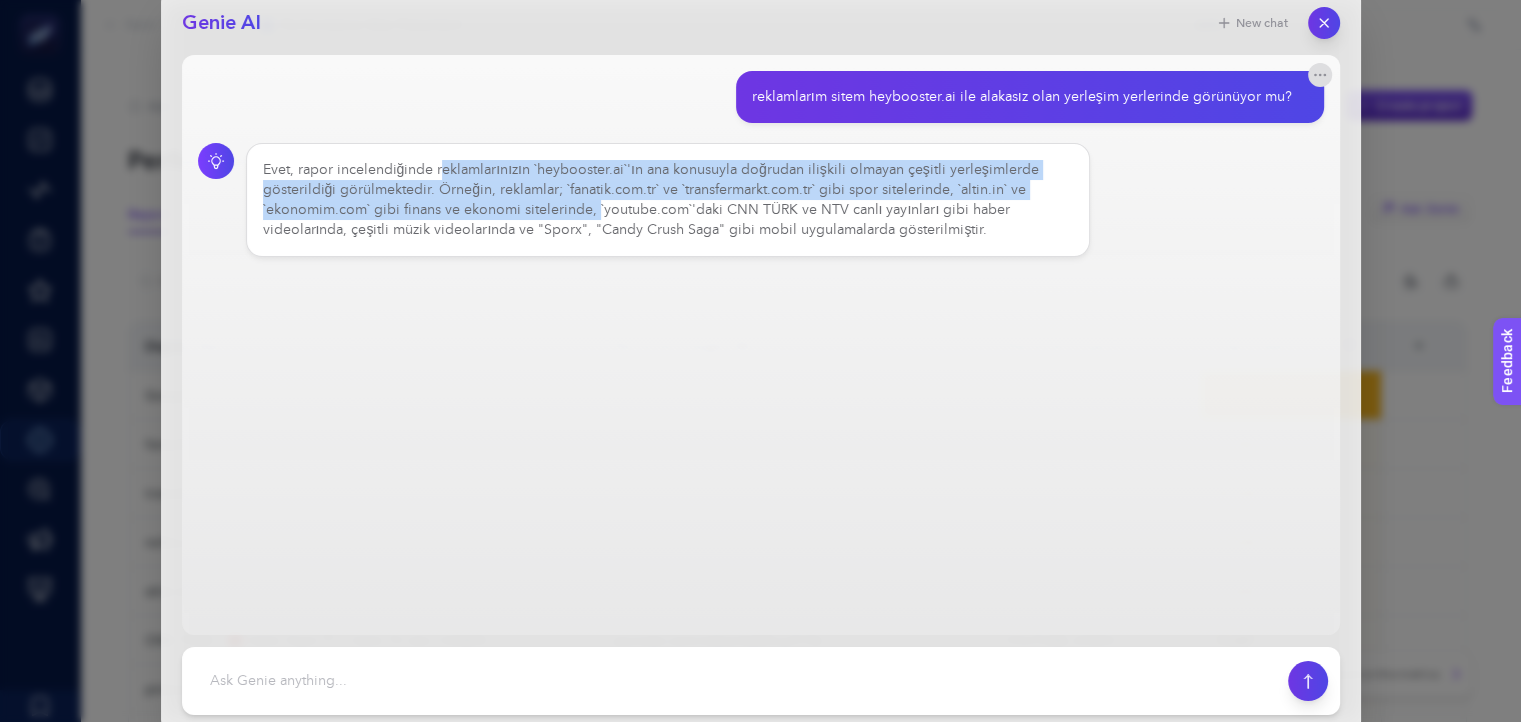 drag, startPoint x: 440, startPoint y: 159, endPoint x: 594, endPoint y: 205, distance: 160.72336 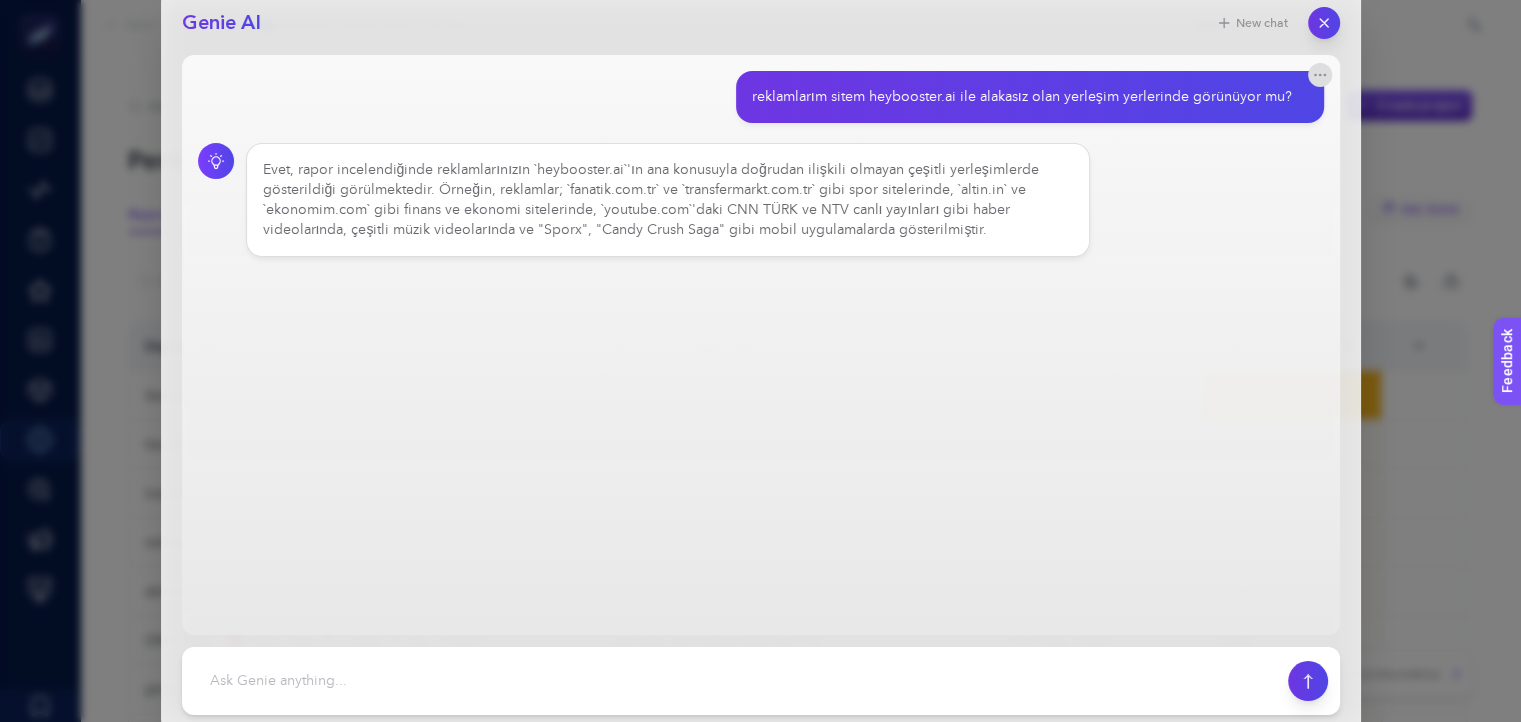 click on "Evet, rapor incelendiğinde reklamlarınızın `heybooster.ai`'ın ana konusuyla doğrudan ilişkili olmayan çeşitli yerleşimlerde gösterildiği görülmektedir. Örneğin, reklamlar; `fanatik.com.tr` ve `transfermarkt.com.tr` gibi spor sitelerinde, `altin.in` ve `ekonomim.com` gibi finans ve ekonomi sitelerinde, `youtube.com`'daki CNN TÜRK ve NTV canlı yayınları gibi haber videolarında, çeşitli müzik videolarında ve "Sporx", "Candy Crush Saga" gibi mobil uygulamalarda gösterilmiştir." at bounding box center (668, 200) 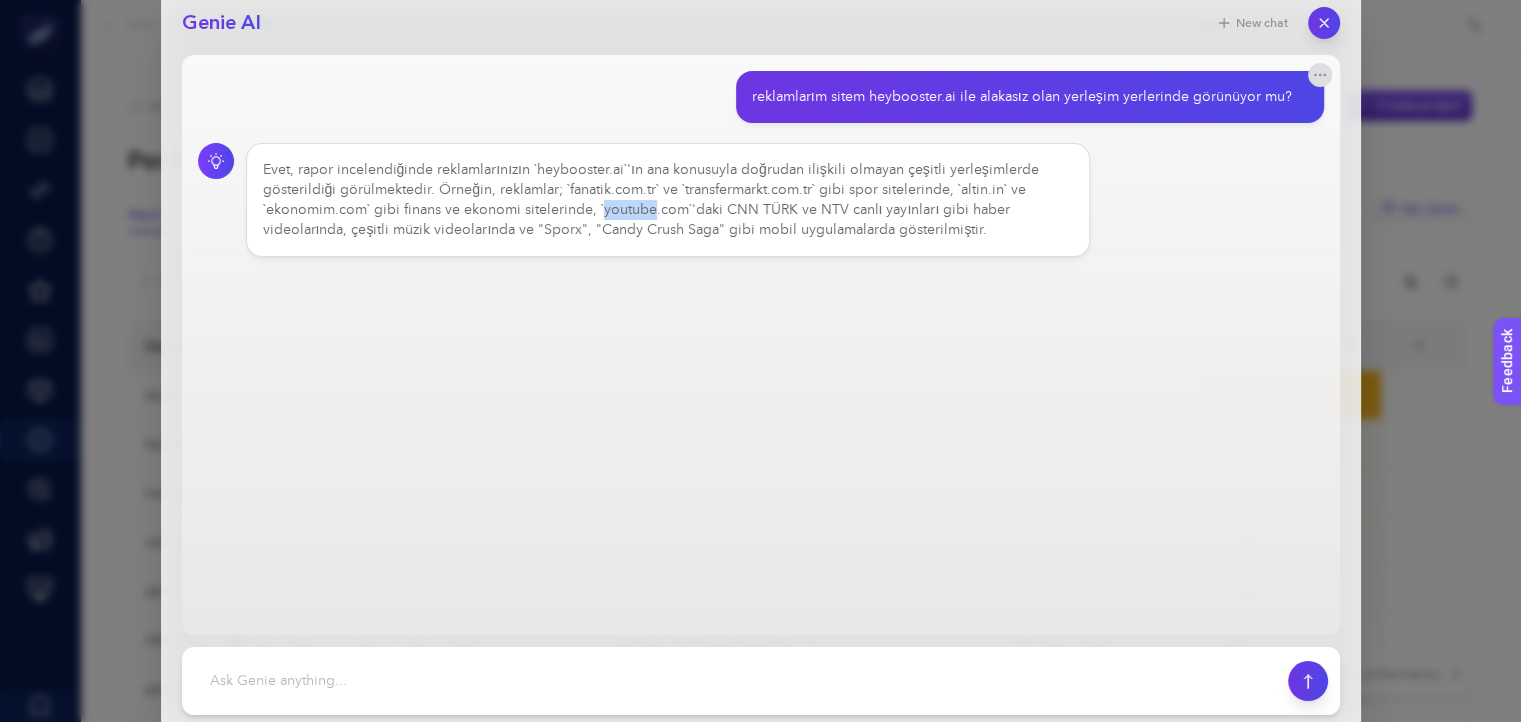 click on "Evet, rapor incelendiğinde reklamlarınızın `heybooster.ai`'ın ana konusuyla doğrudan ilişkili olmayan çeşitli yerleşimlerde gösterildiği görülmektedir. Örneğin, reklamlar; `fanatik.com.tr` ve `transfermarkt.com.tr` gibi spor sitelerinde, `altin.in` ve `ekonomim.com` gibi finans ve ekonomi sitelerinde, `youtube.com`'daki CNN TÜRK ve NTV canlı yayınları gibi haber videolarında, çeşitli müzik videolarında ve "Sporx", "Candy Crush Saga" gibi mobil uygulamalarda gösterilmiştir." at bounding box center (668, 200) 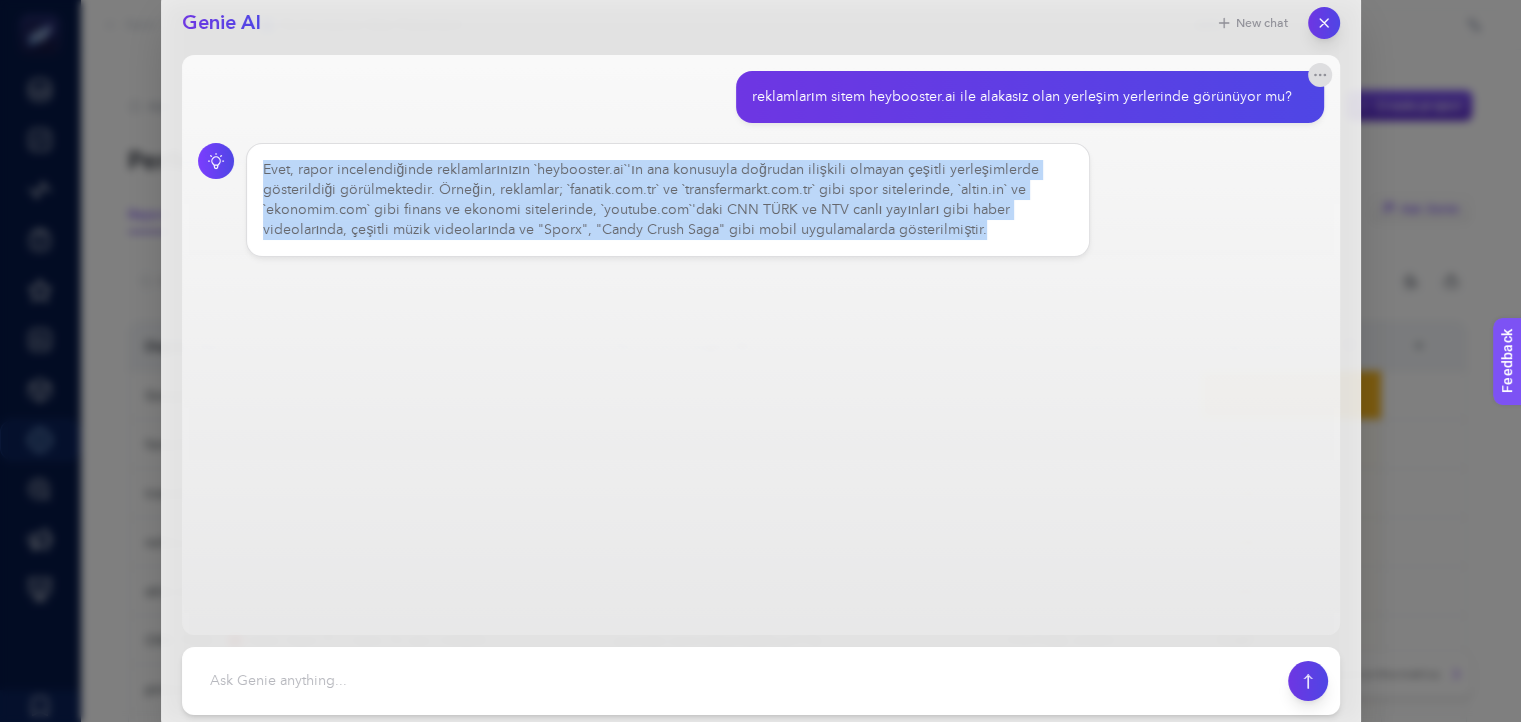 click on "Evet, rapor incelendiğinde reklamlarınızın `heybooster.ai`'ın ana konusuyla doğrudan ilişkili olmayan çeşitli yerleşimlerde gösterildiği görülmektedir. Örneğin, reklamlar; `fanatik.com.tr` ve `transfermarkt.com.tr` gibi spor sitelerinde, `altin.in` ve `ekonomim.com` gibi finans ve ekonomi sitelerinde, `youtube.com`'daki CNN TÜRK ve NTV canlı yayınları gibi haber videolarında, çeşitli müzik videolarında ve "Sporx", "Candy Crush Saga" gibi mobil uygulamalarda gösterilmiştir." at bounding box center (668, 200) 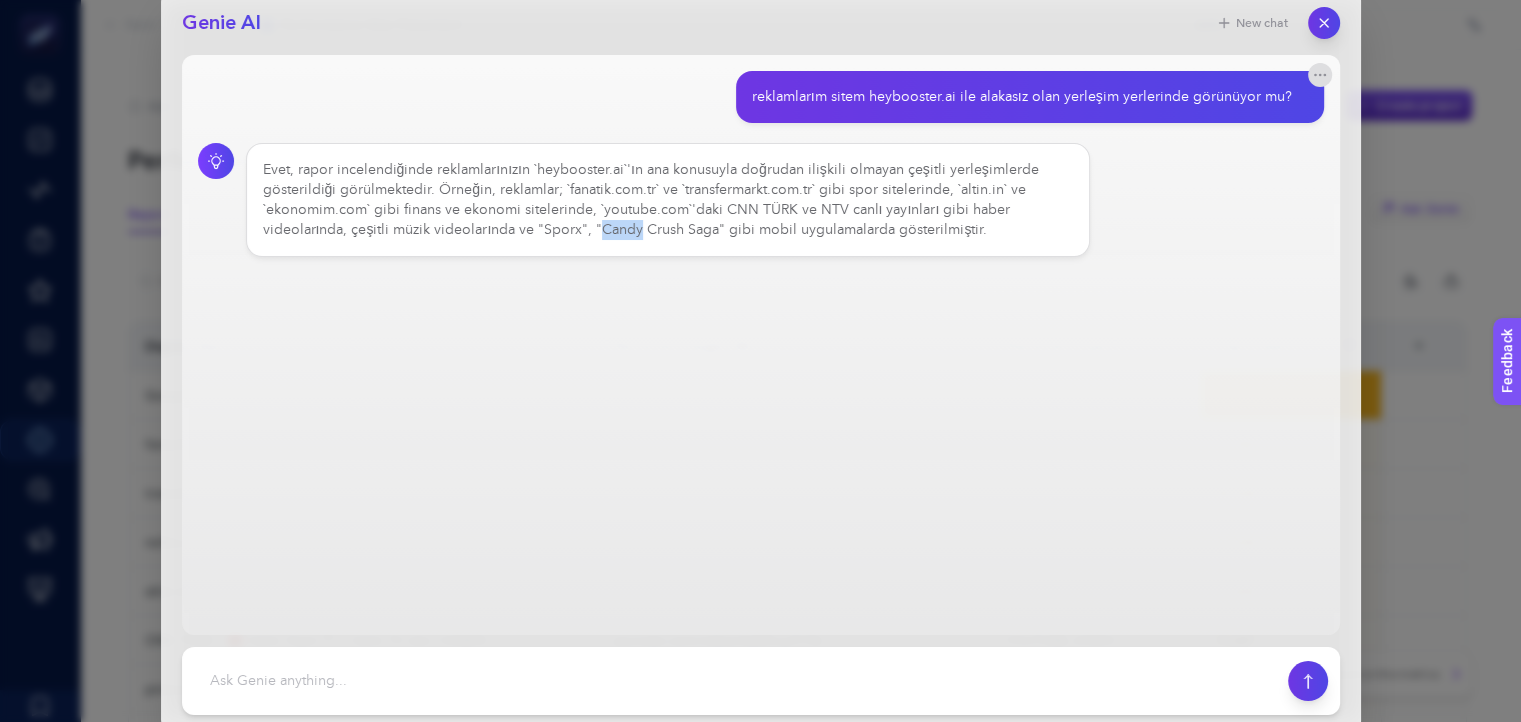 click on "Evet, rapor incelendiğinde reklamlarınızın `heybooster.ai`'ın ana konusuyla doğrudan ilişkili olmayan çeşitli yerleşimlerde gösterildiği görülmektedir. Örneğin, reklamlar; `fanatik.com.tr` ve `transfermarkt.com.tr` gibi spor sitelerinde, `altin.in` ve `ekonomim.com` gibi finans ve ekonomi sitelerinde, `youtube.com`'daki CNN TÜRK ve NTV canlı yayınları gibi haber videolarında, çeşitli müzik videolarında ve "Sporx", "Candy Crush Saga" gibi mobil uygulamalarda gösterilmiştir." at bounding box center [668, 200] 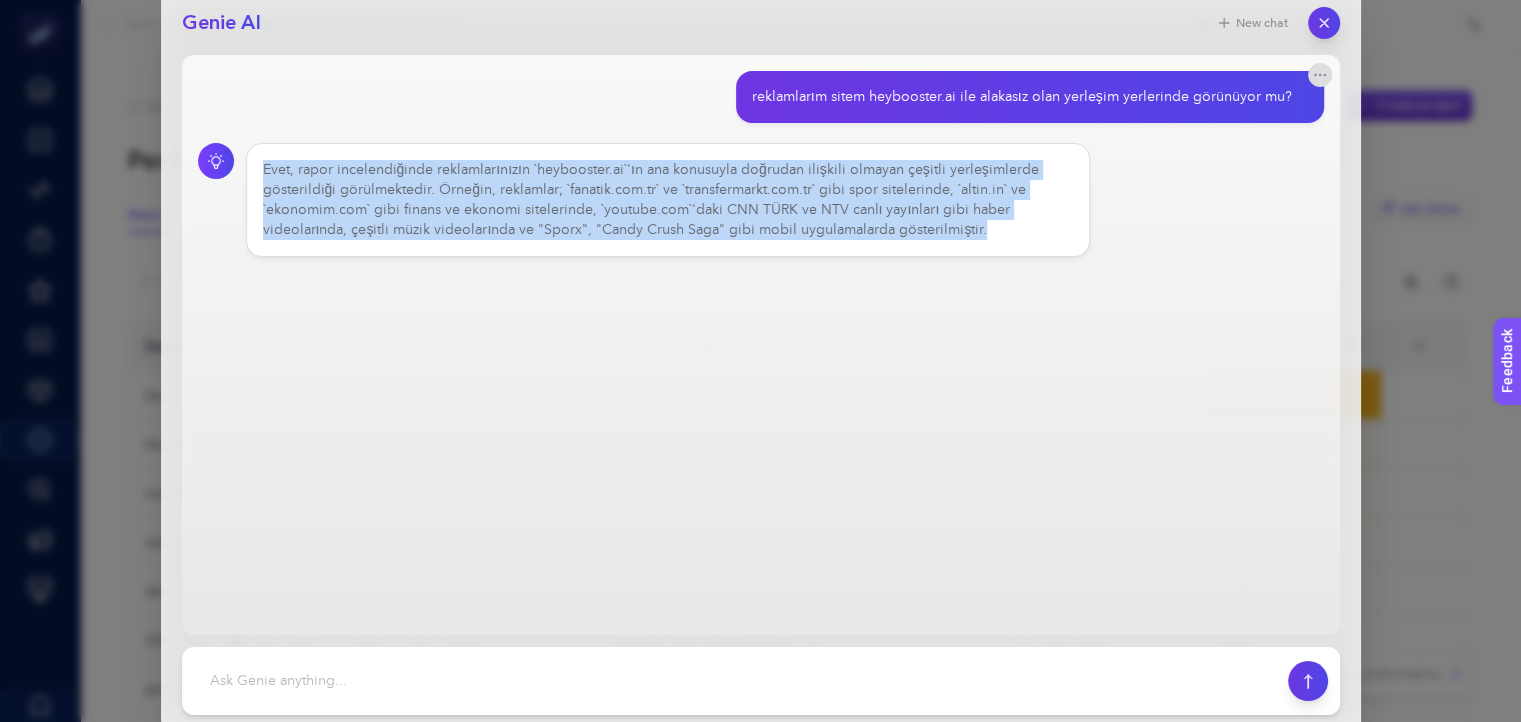 click on "Evet, rapor incelendiğinde reklamlarınızın `heybooster.ai`'ın ana konusuyla doğrudan ilişkili olmayan çeşitli yerleşimlerde gösterildiği görülmektedir. Örneğin, reklamlar; `fanatik.com.tr` ve `transfermarkt.com.tr` gibi spor sitelerinde, `altin.in` ve `ekonomim.com` gibi finans ve ekonomi sitelerinde, `youtube.com`'daki CNN TÜRK ve NTV canlı yayınları gibi haber videolarında, çeşitli müzik videolarında ve "Sporx", "Candy Crush Saga" gibi mobil uygulamalarda gösterilmiştir." at bounding box center (668, 200) 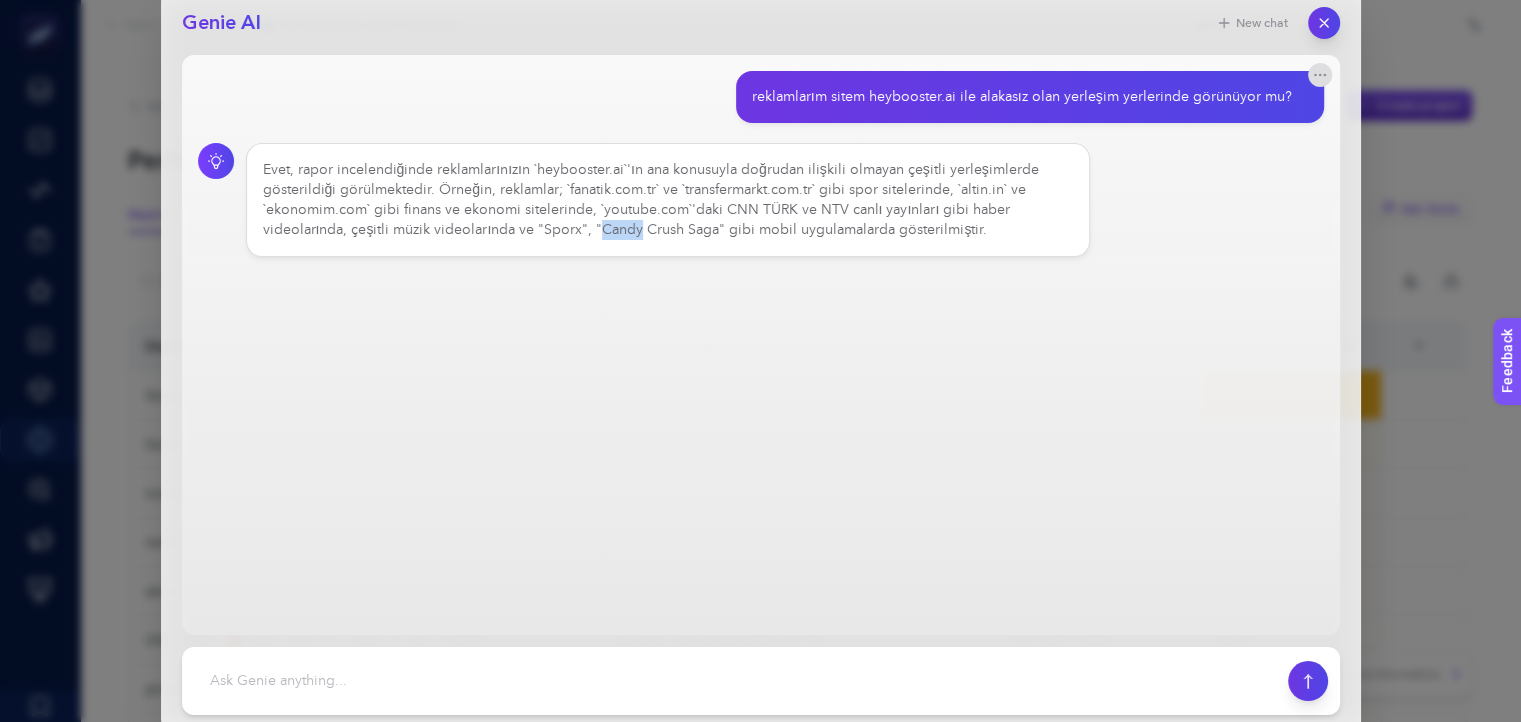 click on "Evet, rapor incelendiğinde reklamlarınızın `heybooster.ai`'ın ana konusuyla doğrudan ilişkili olmayan çeşitli yerleşimlerde gösterildiği görülmektedir. Örneğin, reklamlar; `fanatik.com.tr` ve `transfermarkt.com.tr` gibi spor sitelerinde, `altin.in` ve `ekonomim.com` gibi finans ve ekonomi sitelerinde, `youtube.com`'daki CNN TÜRK ve NTV canlı yayınları gibi haber videolarında, çeşitli müzik videolarında ve "Sporx", "Candy Crush Saga" gibi mobil uygulamalarda gösterilmiştir." at bounding box center [668, 200] 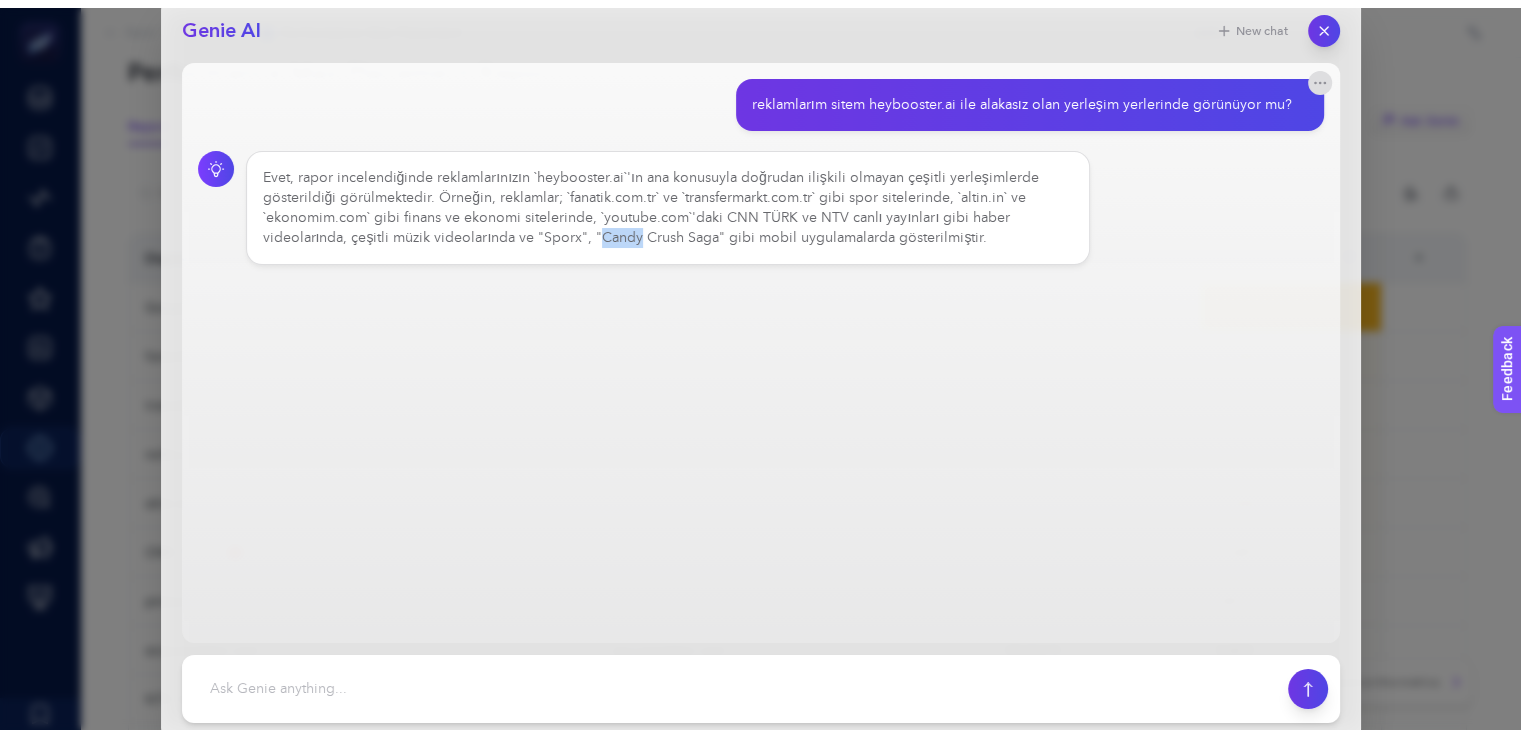 scroll, scrollTop: 96, scrollLeft: 0, axis: vertical 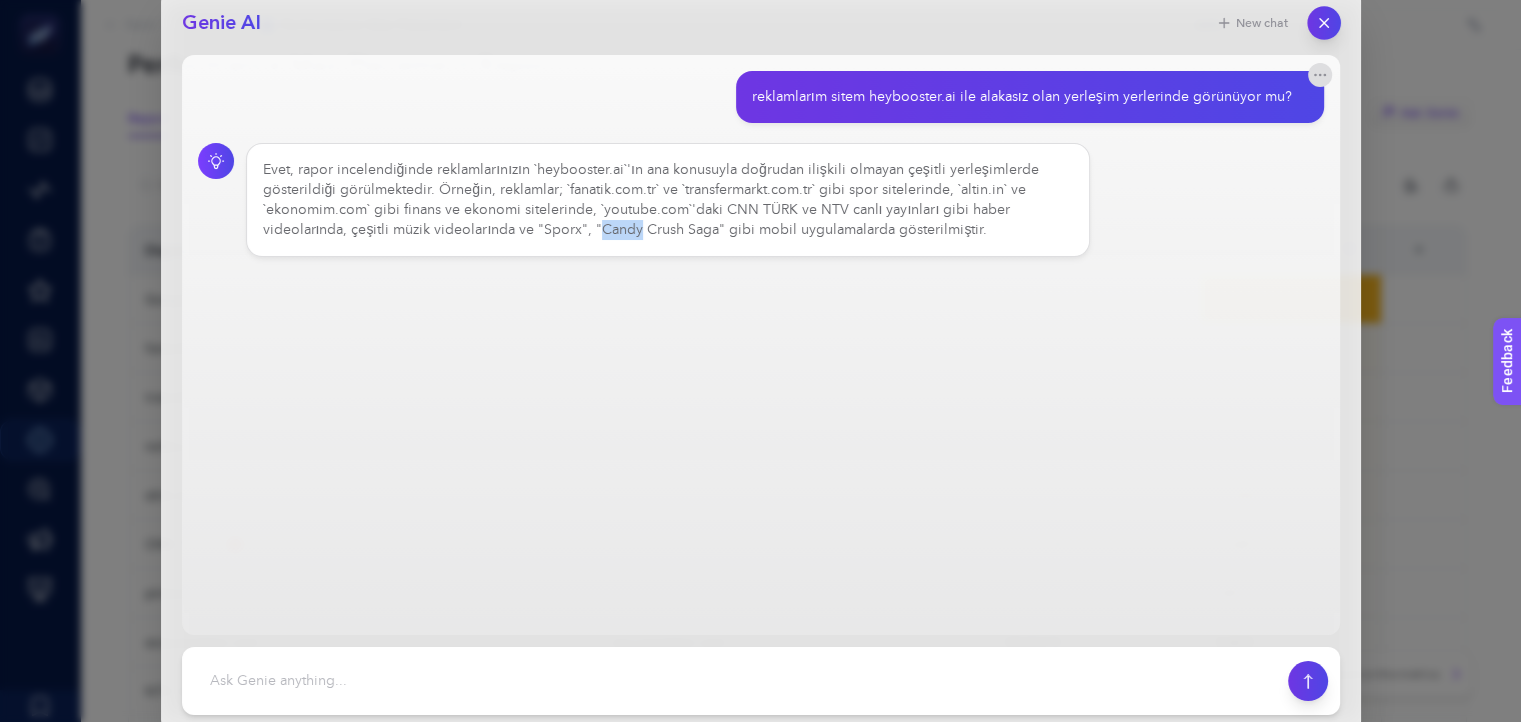 click 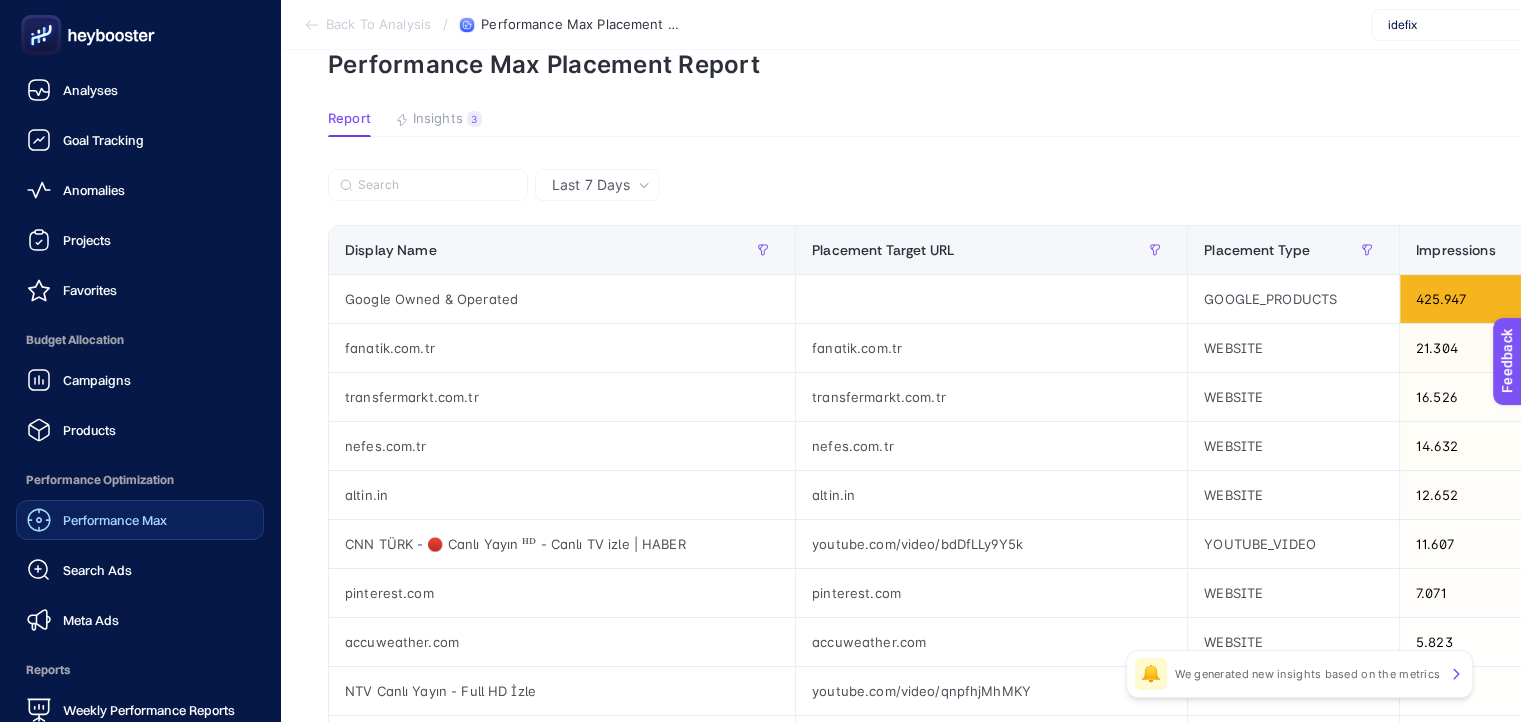 click on "Performance Max" at bounding box center [97, 520] 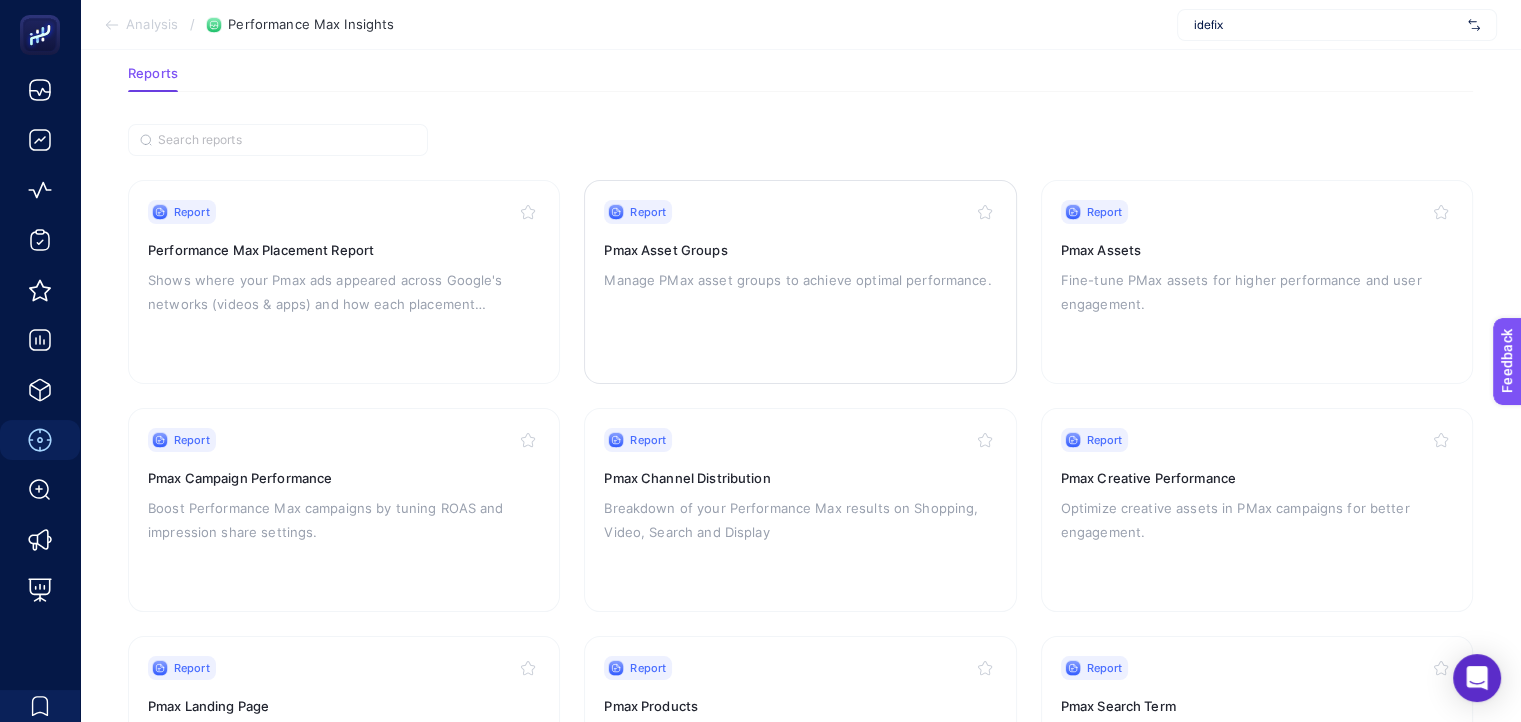 click on "Manage PMax asset groups to achieve optimal performance." at bounding box center (800, 280) 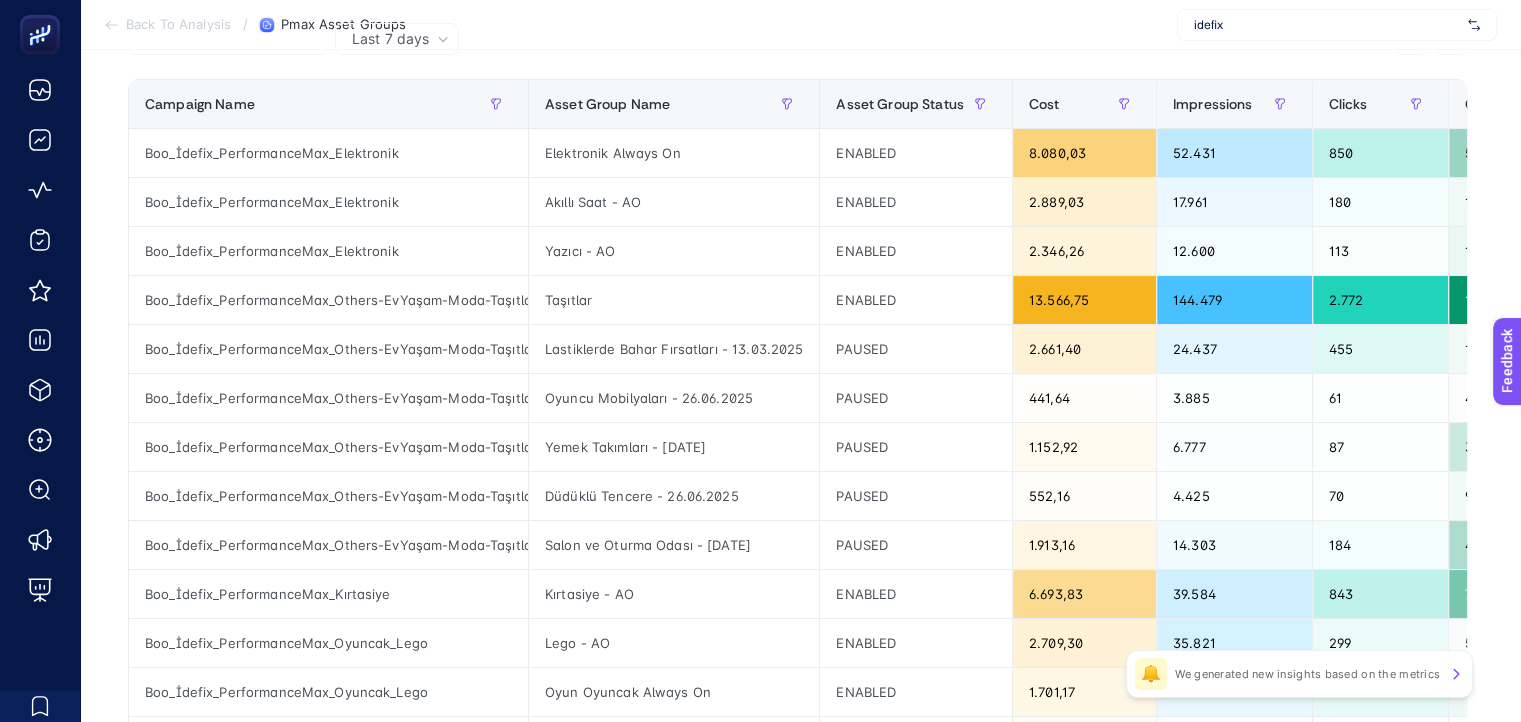 scroll, scrollTop: 240, scrollLeft: 0, axis: vertical 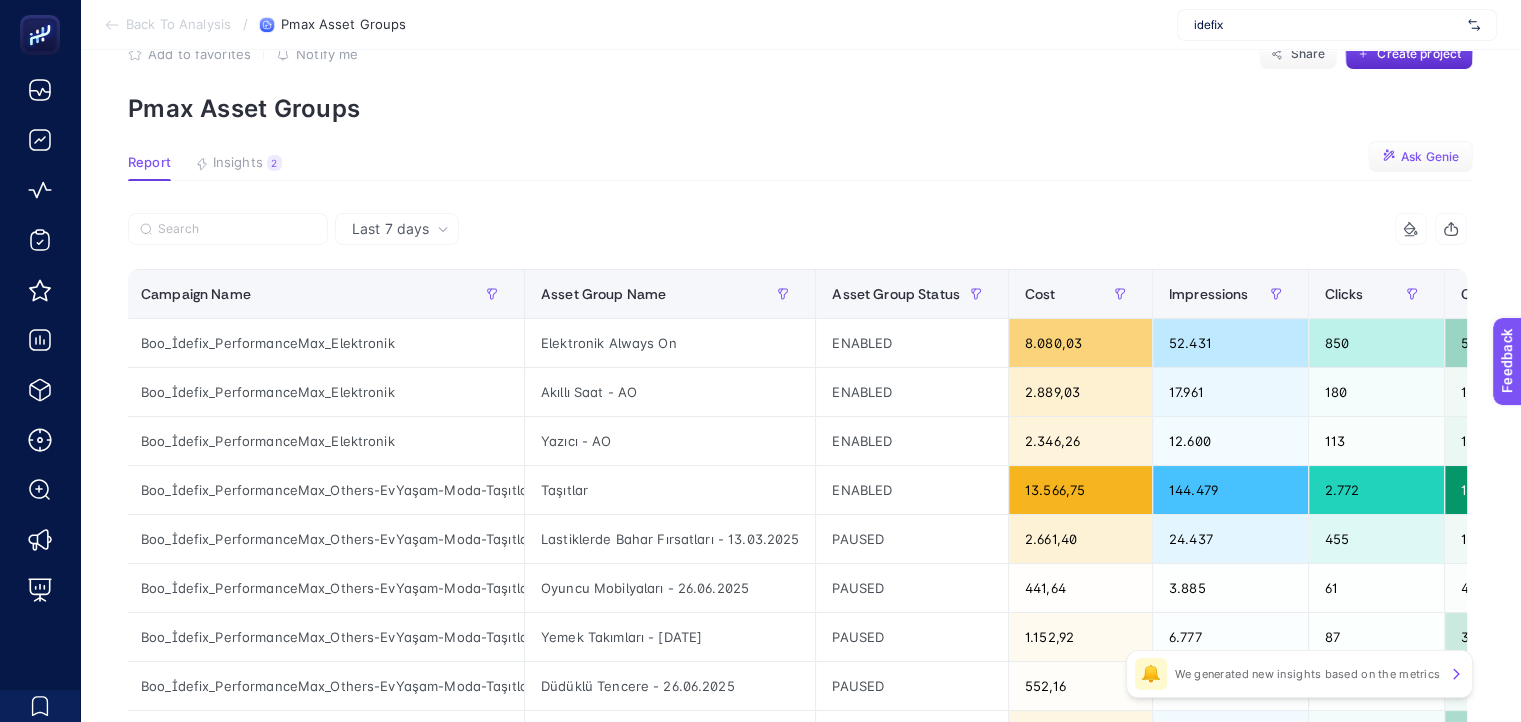 click on "Ask Genie" 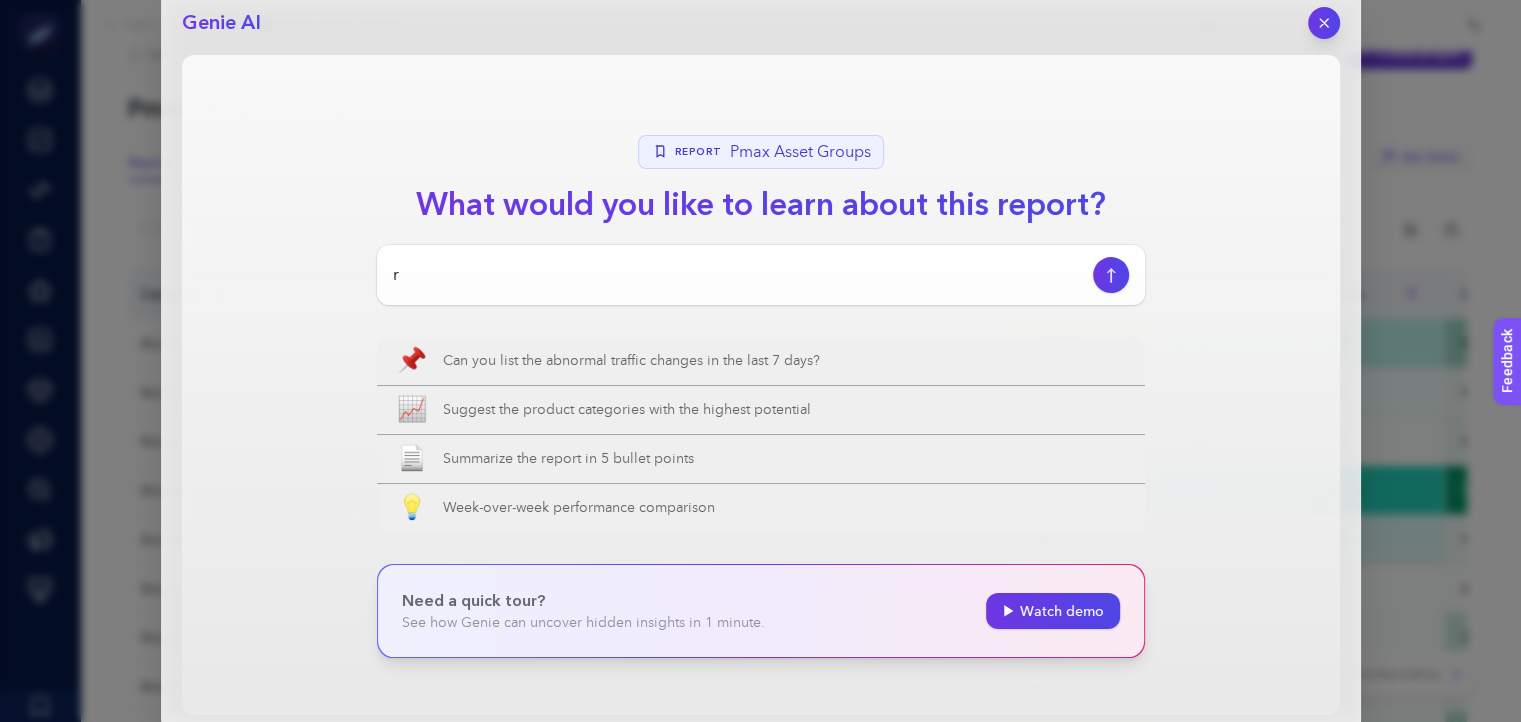 click on "r" at bounding box center (739, 275) 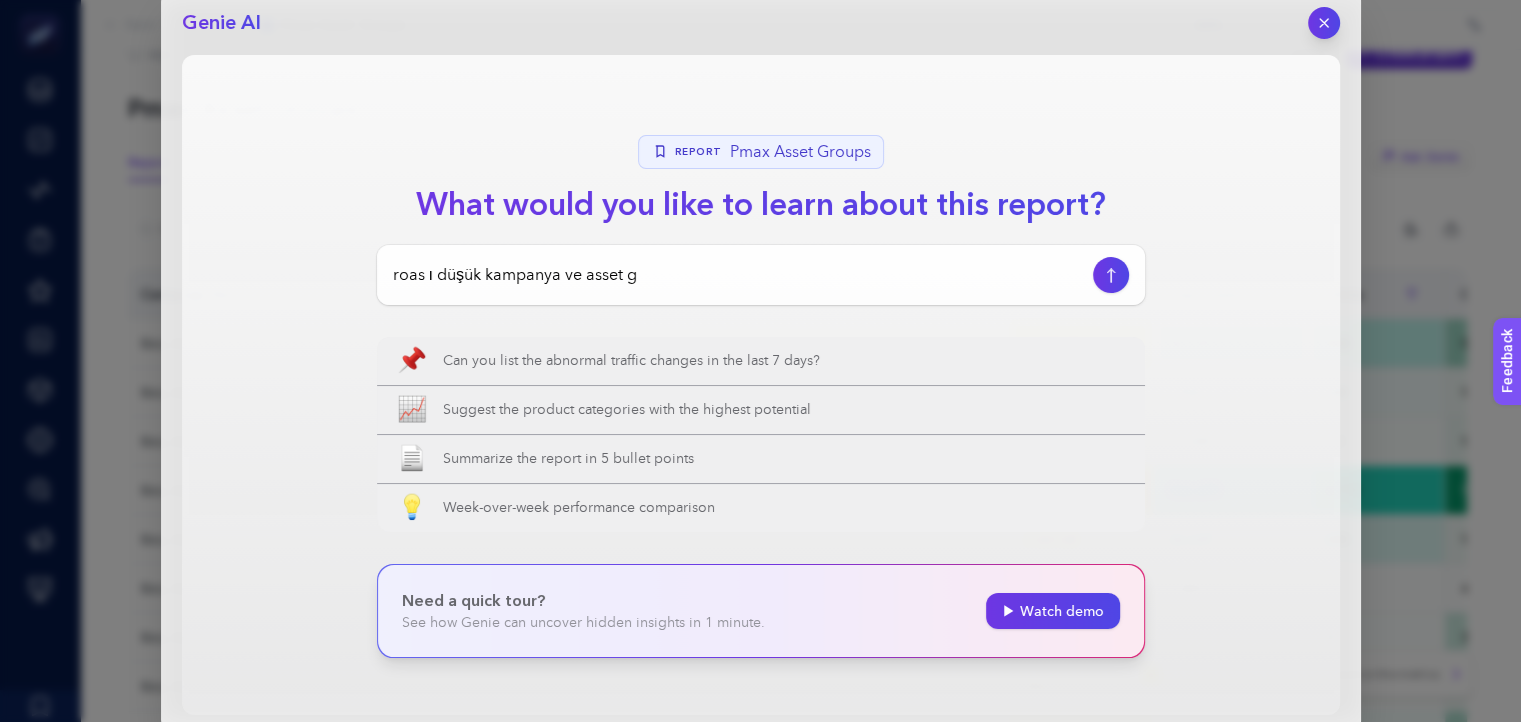 click on "roas ı düşük kampanya ve asset g" at bounding box center (739, 275) 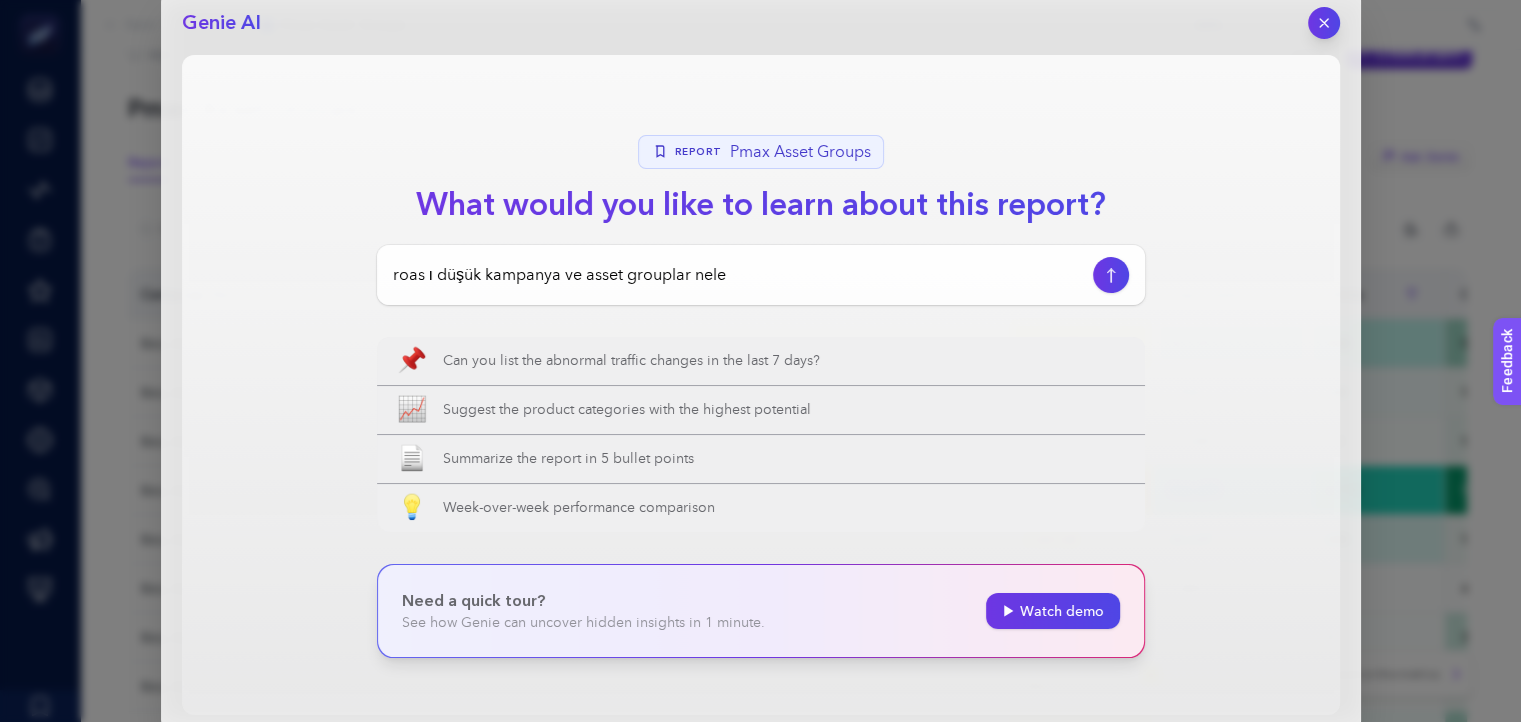 type on "roas ı düşük kampanya ve asset grouplar neler" 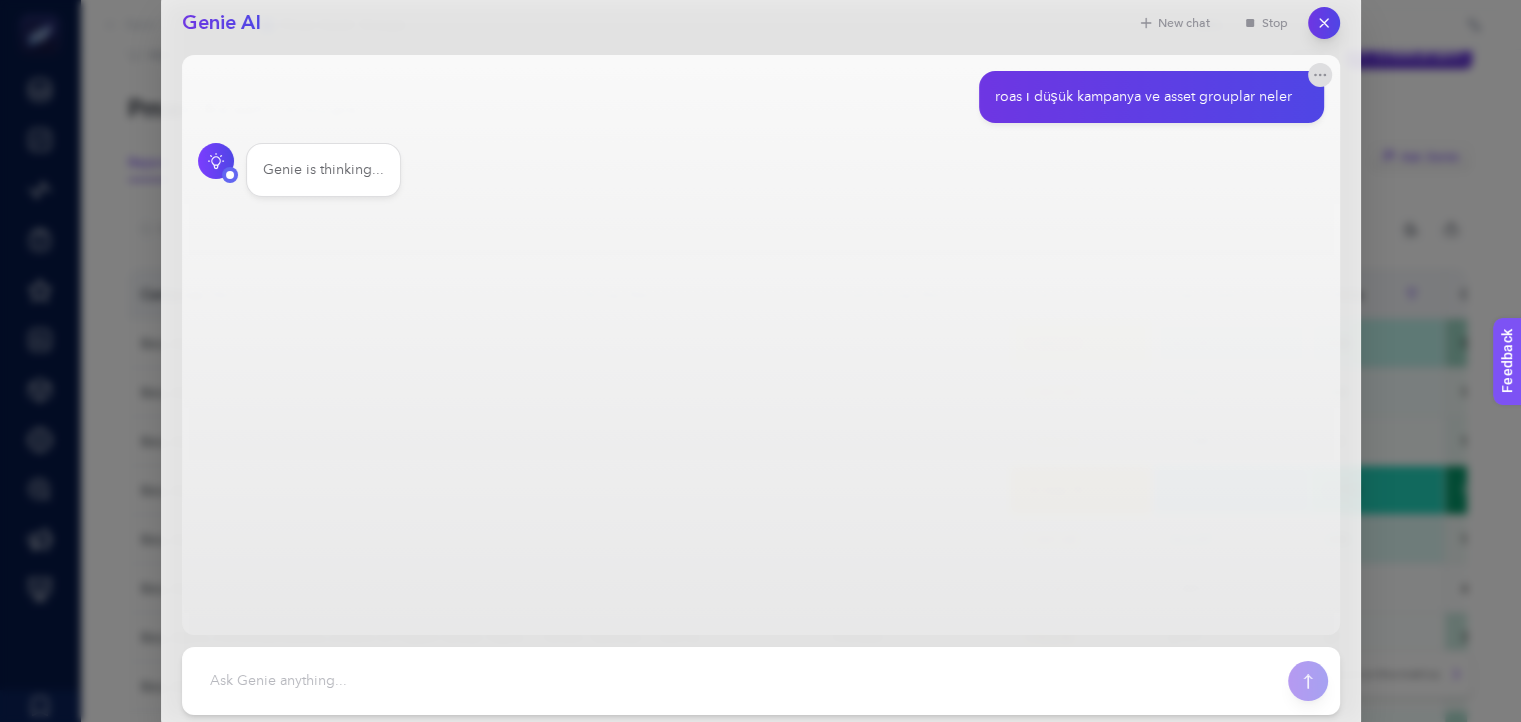 scroll, scrollTop: 100, scrollLeft: 0, axis: vertical 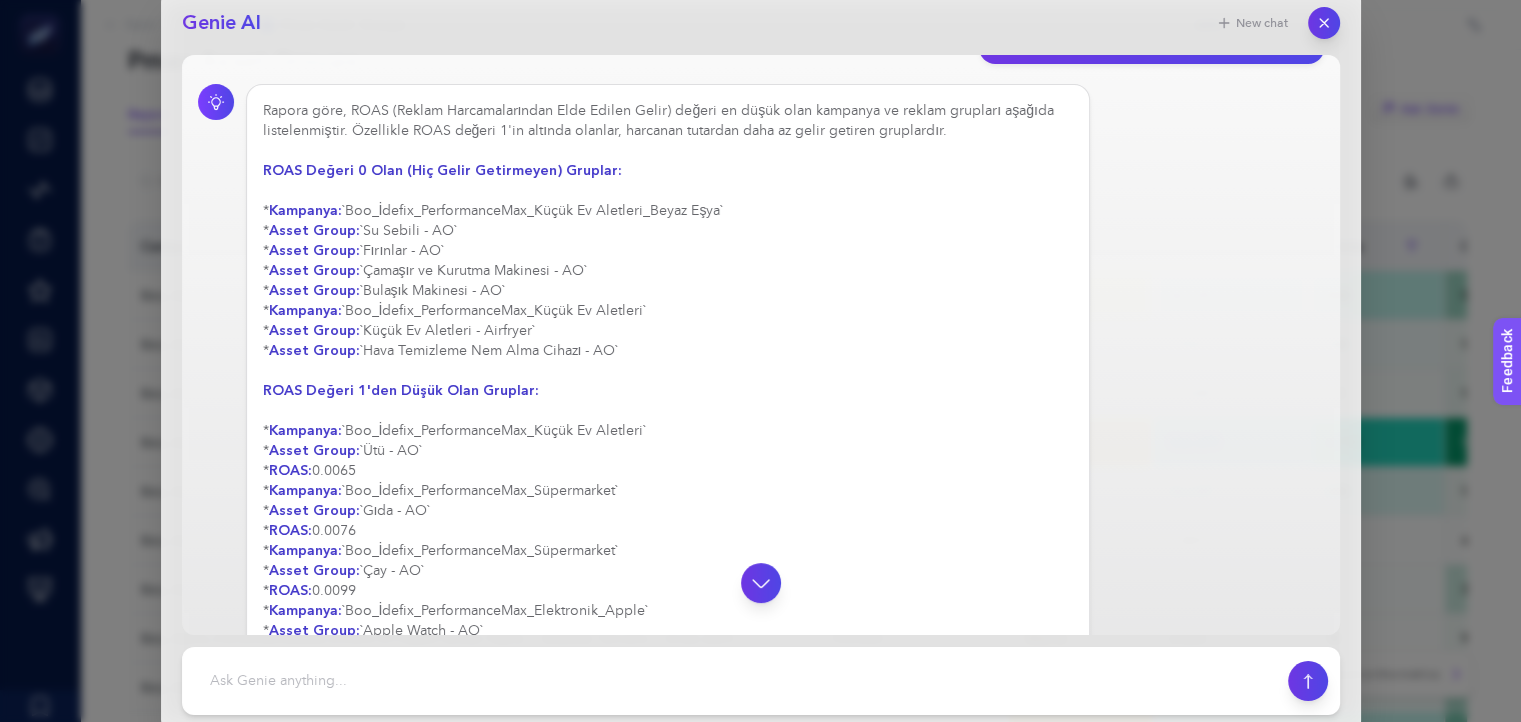 drag, startPoint x: 392, startPoint y: 230, endPoint x: 464, endPoint y: 236, distance: 72.249565 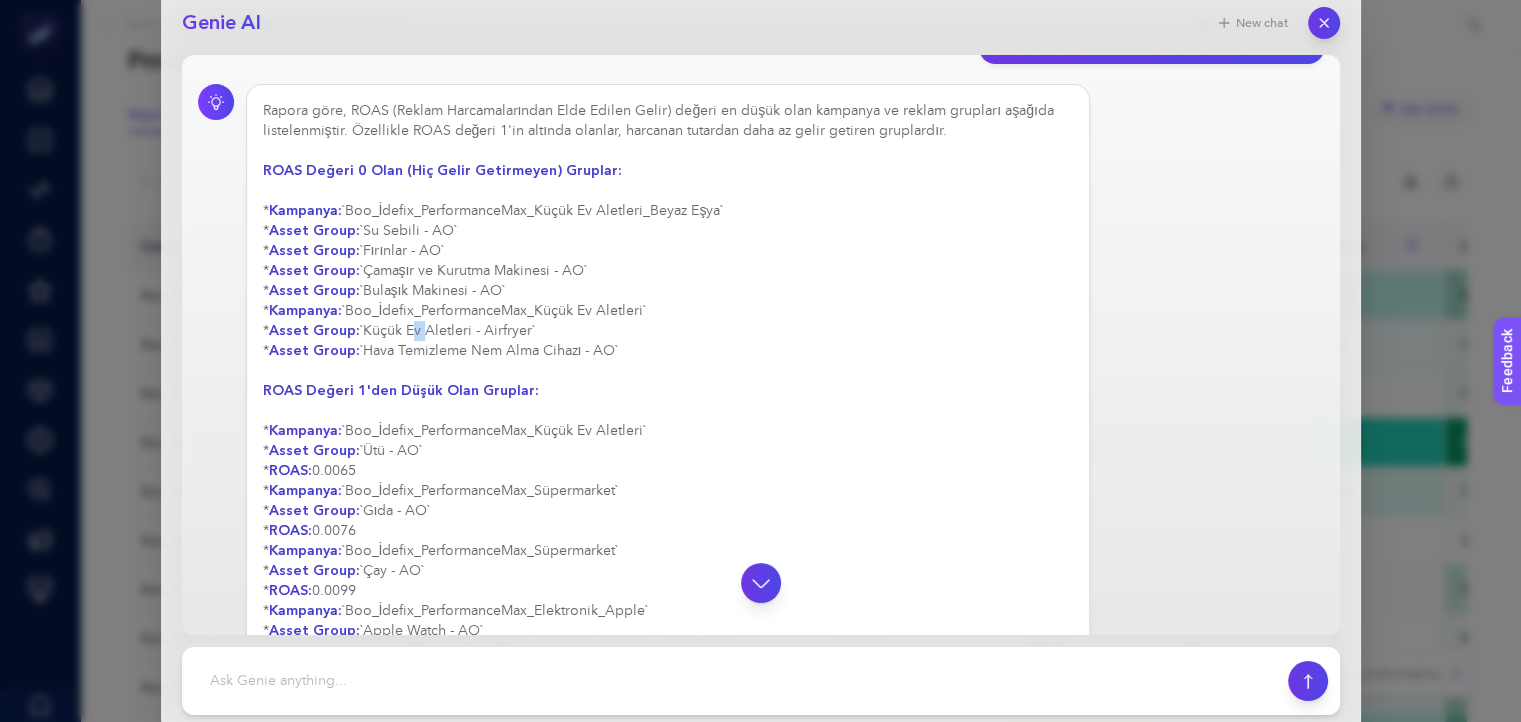 click on "Rapora göre, ROAS (Reklam Harcamalarından Elde Edilen Gelir) değeri en düşük olan kampanya ve reklam grupları aşağıda listelenmiştir. Özellikle ROAS değeri 1'in altında olanlar, harcanan tutardan daha az gelir getiren gruplardır. ROAS Değeri 0 Olan (Hiç Gelir Getirmeyen) Gruplar: *    Kampanya:  `Boo_İdefix_PerformanceMax_Küçük Ev Aletleri_Beyaz Eşya`     *    Asset Group:  `Su Sebili - AO`     *    Asset Group:  `Fırınlar - AO`     *    Asset Group:  `Çamaşır ve Kurutma Makinesi - AO`     *    Asset Group:  `Bulaşık Makinesi - AO` *    Kampanya:  `Boo_İdefix_PerformanceMax_Küçük Ev Aletleri`     *    Asset Group:  `Küçük Ev Aletleri - Airfryer`     *    Asset Group:  `Hava Temizleme Nem Alma Cihazı - AO` ROAS Değeri 1'den Düşük Olan Gruplar: *    Kampanya:  `Boo_İdefix_PerformanceMax_Küçük Ev Aletleri`     *    Asset Group:  `Ütü - AO`     *    ROAS:  0.0065 *    Kampanya:  `Boo_İdefix_PerformanceMax_Süpermarket`     *    Asset Group:  `Gıda - AO`     *" at bounding box center (668, 591) 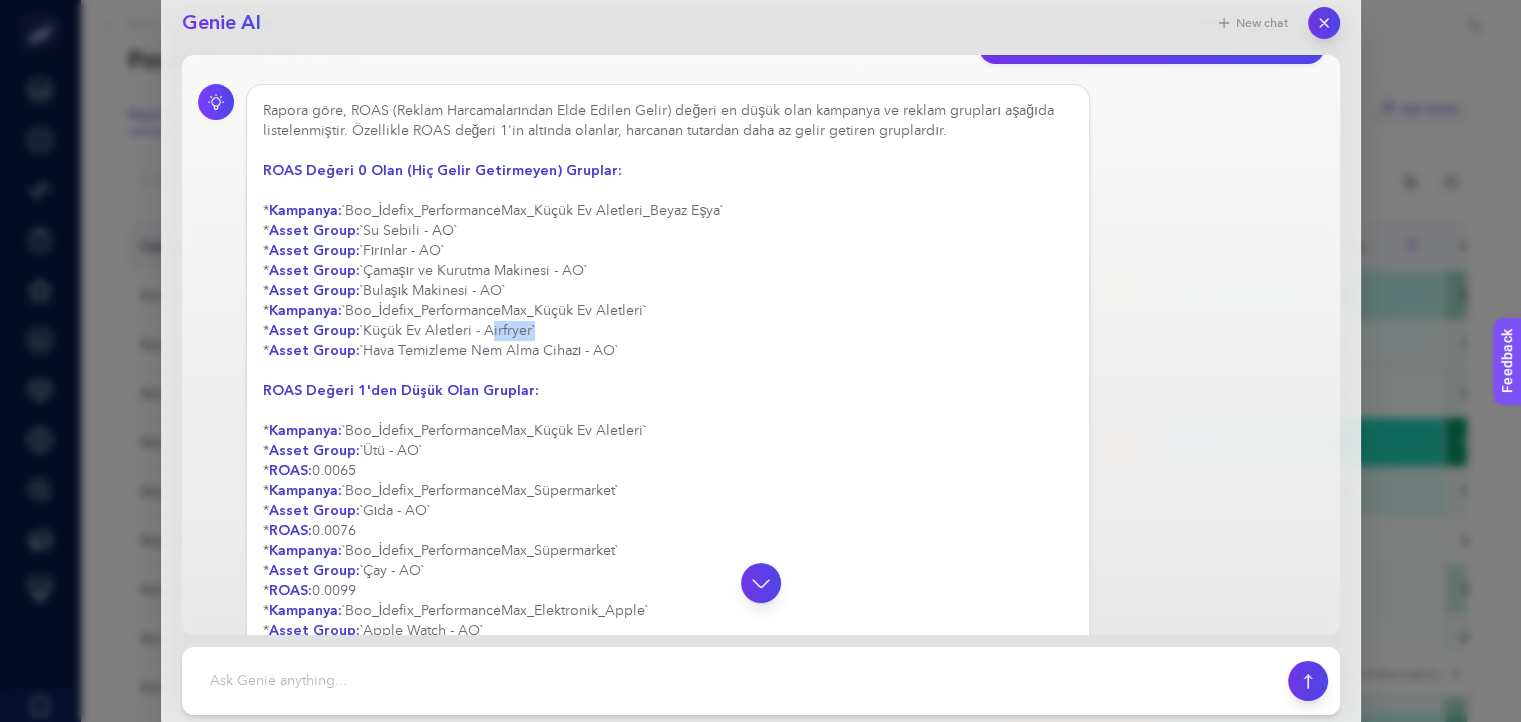 click on "Rapora göre, ROAS (Reklam Harcamalarından Elde Edilen Gelir) değeri en düşük olan kampanya ve reklam grupları aşağıda listelenmiştir. Özellikle ROAS değeri 1'in altında olanlar, harcanan tutardan daha az gelir getiren gruplardır. ROAS Değeri 0 Olan (Hiç Gelir Getirmeyen) Gruplar: *    Kampanya:  `Boo_İdefix_PerformanceMax_Küçük Ev Aletleri_Beyaz Eşya`     *    Asset Group:  `Su Sebili - AO`     *    Asset Group:  `Fırınlar - AO`     *    Asset Group:  `Çamaşır ve Kurutma Makinesi - AO`     *    Asset Group:  `Bulaşık Makinesi - AO` *    Kampanya:  `Boo_İdefix_PerformanceMax_Küçük Ev Aletleri`     *    Asset Group:  `Küçük Ev Aletleri - Airfryer`     *    Asset Group:  `Hava Temizleme Nem Alma Cihazı - AO` ROAS Değeri 1'den Düşük Olan Gruplar: *    Kampanya:  `Boo_İdefix_PerformanceMax_Küçük Ev Aletleri`     *    Asset Group:  `Ütü - AO`     *    ROAS:  0.0065 *    Kampanya:  `Boo_İdefix_PerformanceMax_Süpermarket`     *    Asset Group:  `Gıda - AO`     *" at bounding box center (668, 591) 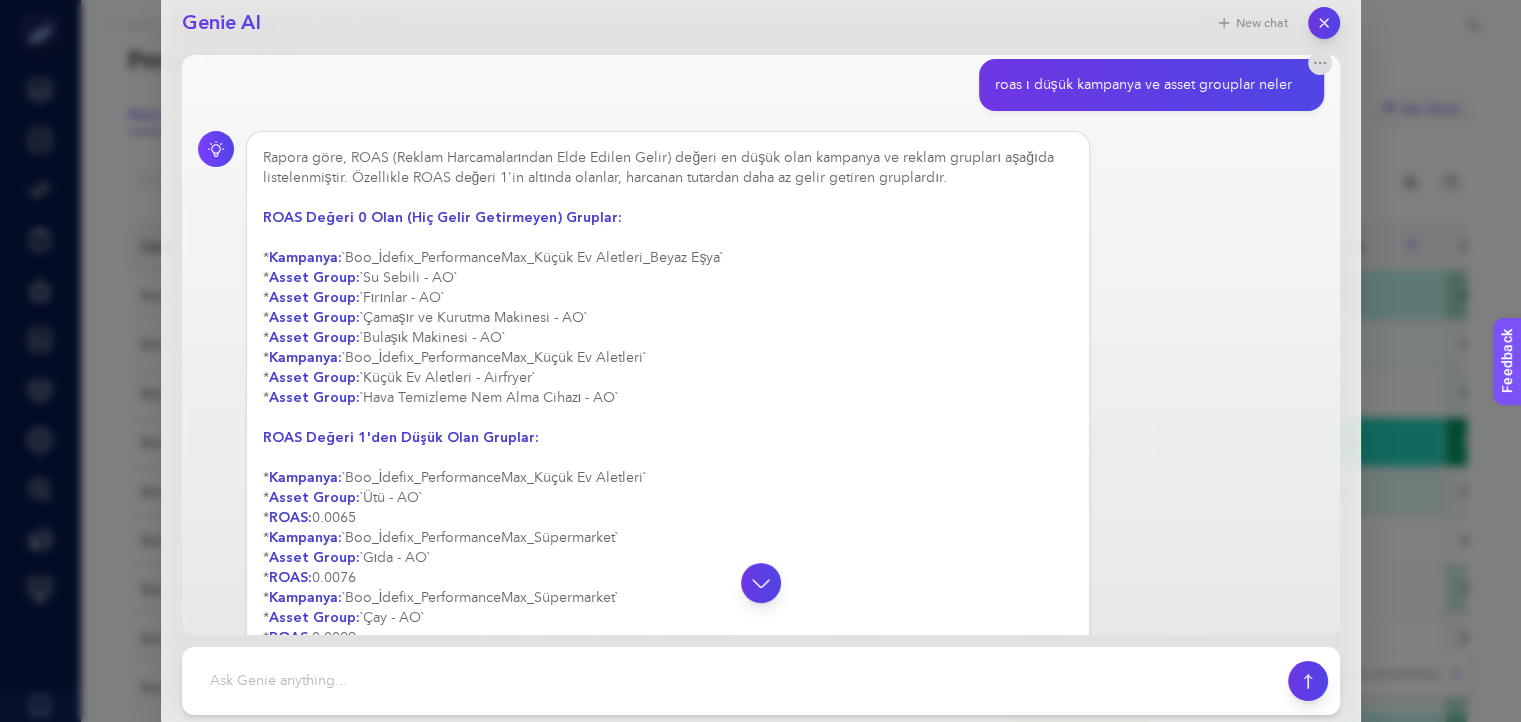 scroll, scrollTop: 0, scrollLeft: 0, axis: both 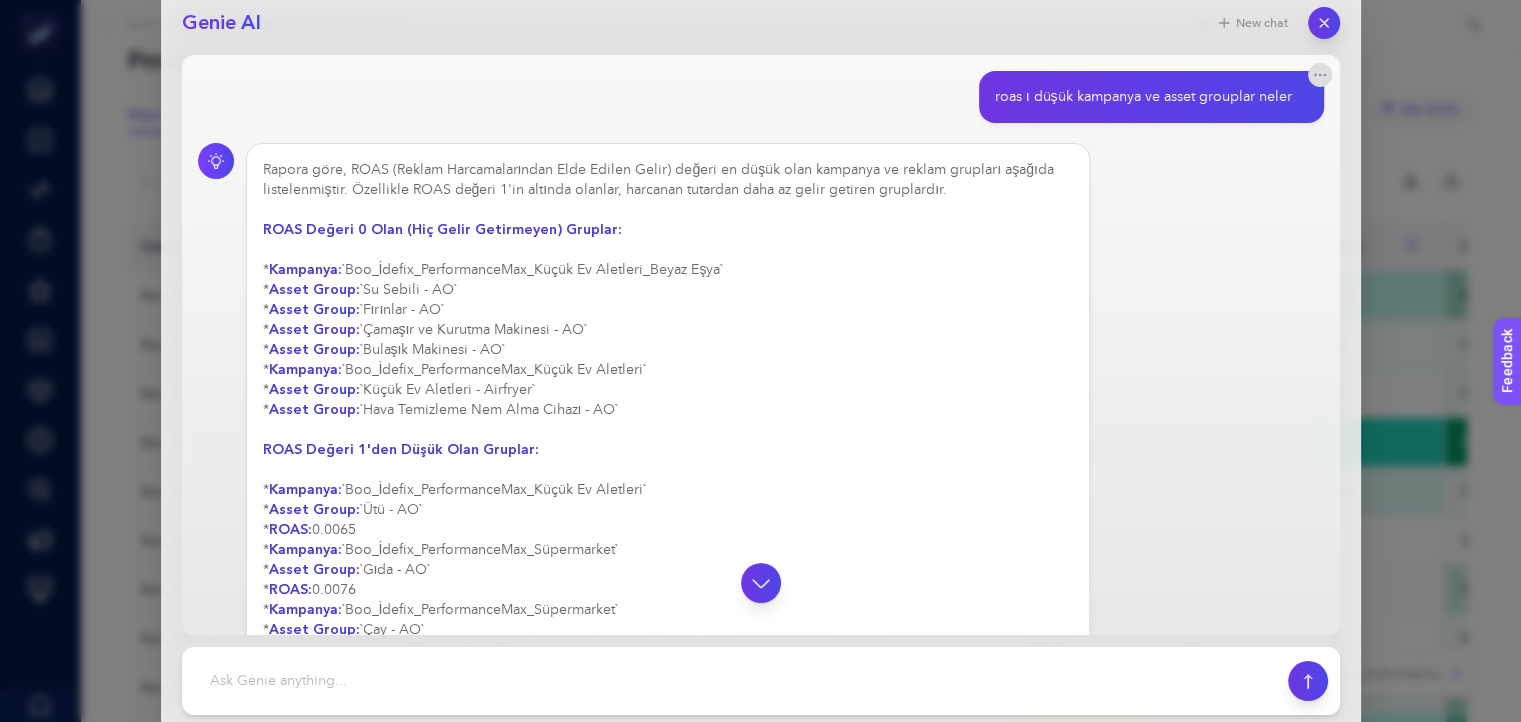 drag, startPoint x: 636, startPoint y: 410, endPoint x: 252, endPoint y: 265, distance: 410.4644 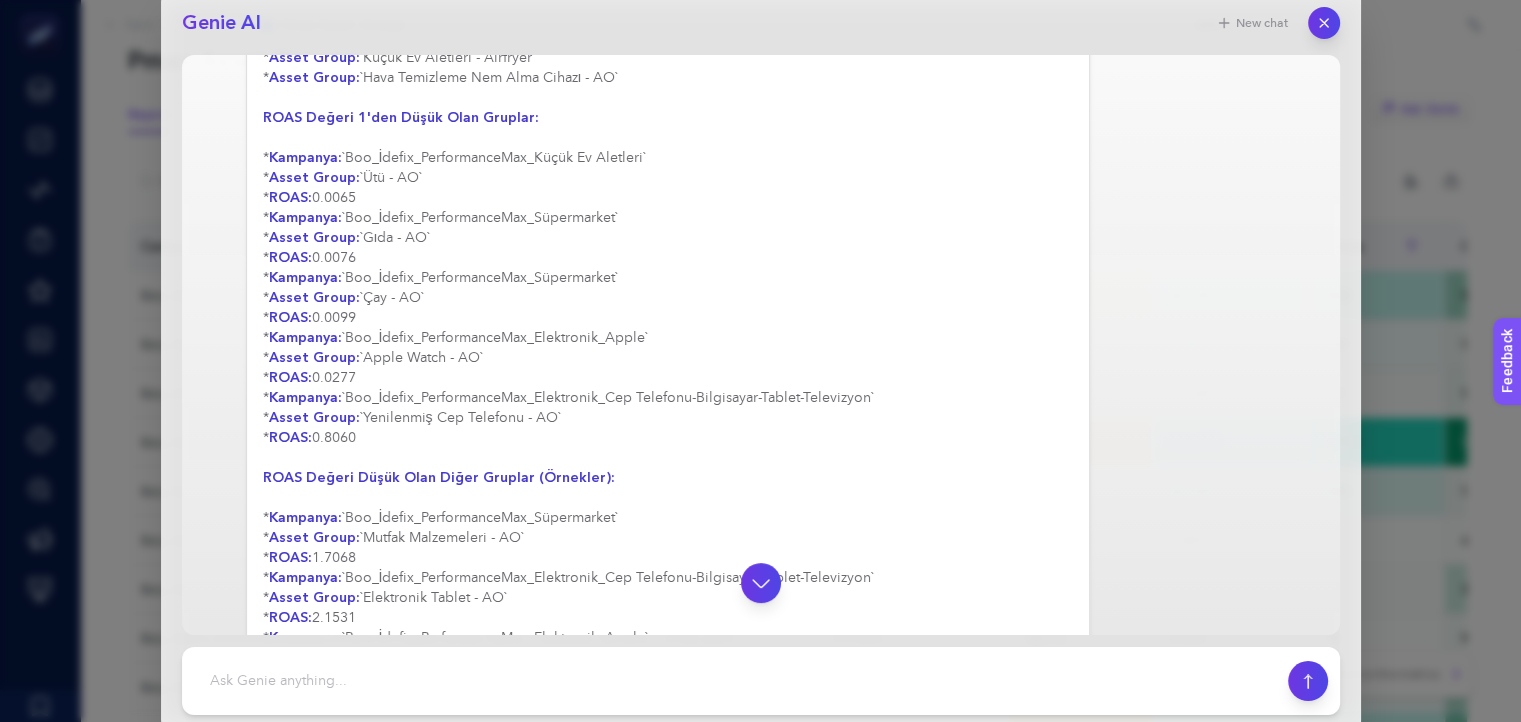 scroll, scrollTop: 332, scrollLeft: 0, axis: vertical 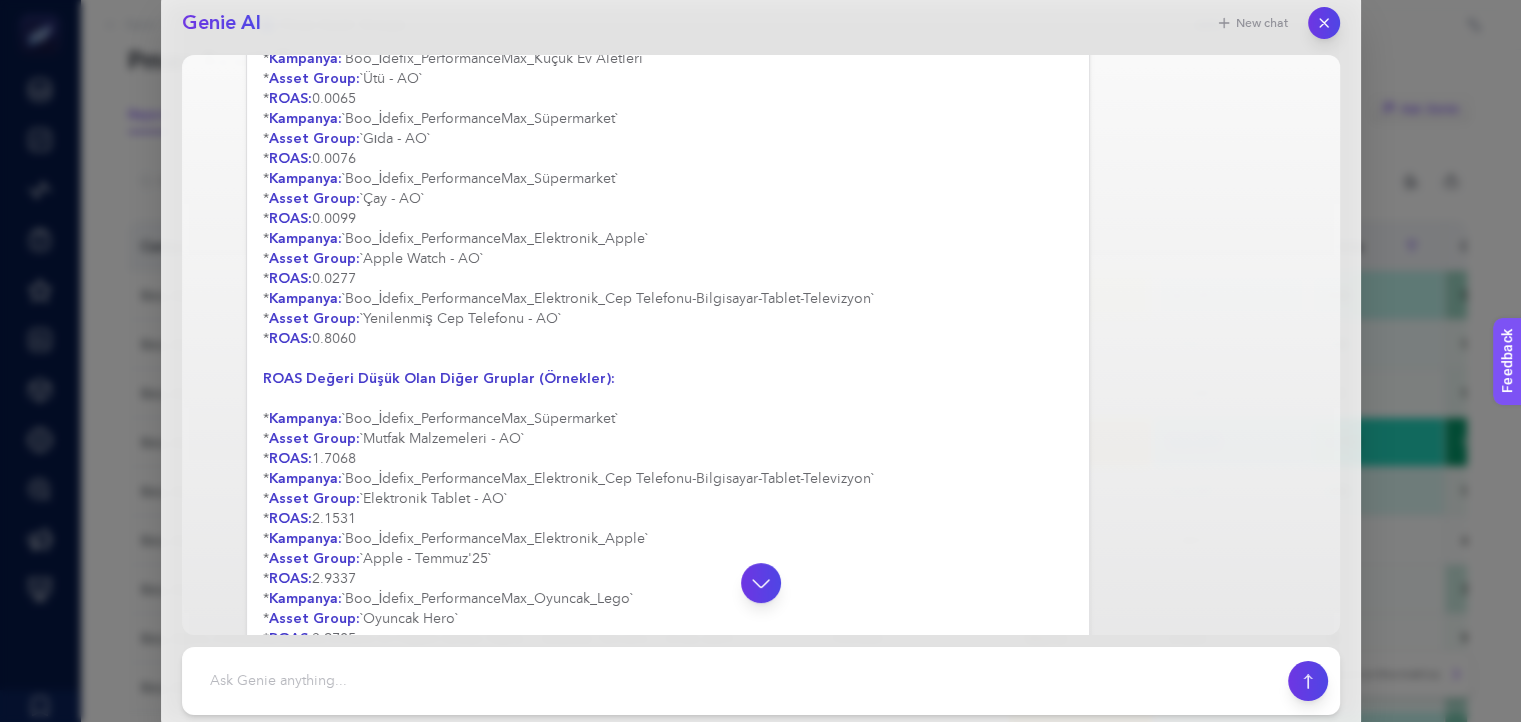 click on "ROAS Değeri Düşük Olan Diğer Gruplar (Örnekler):" at bounding box center (439, 378) 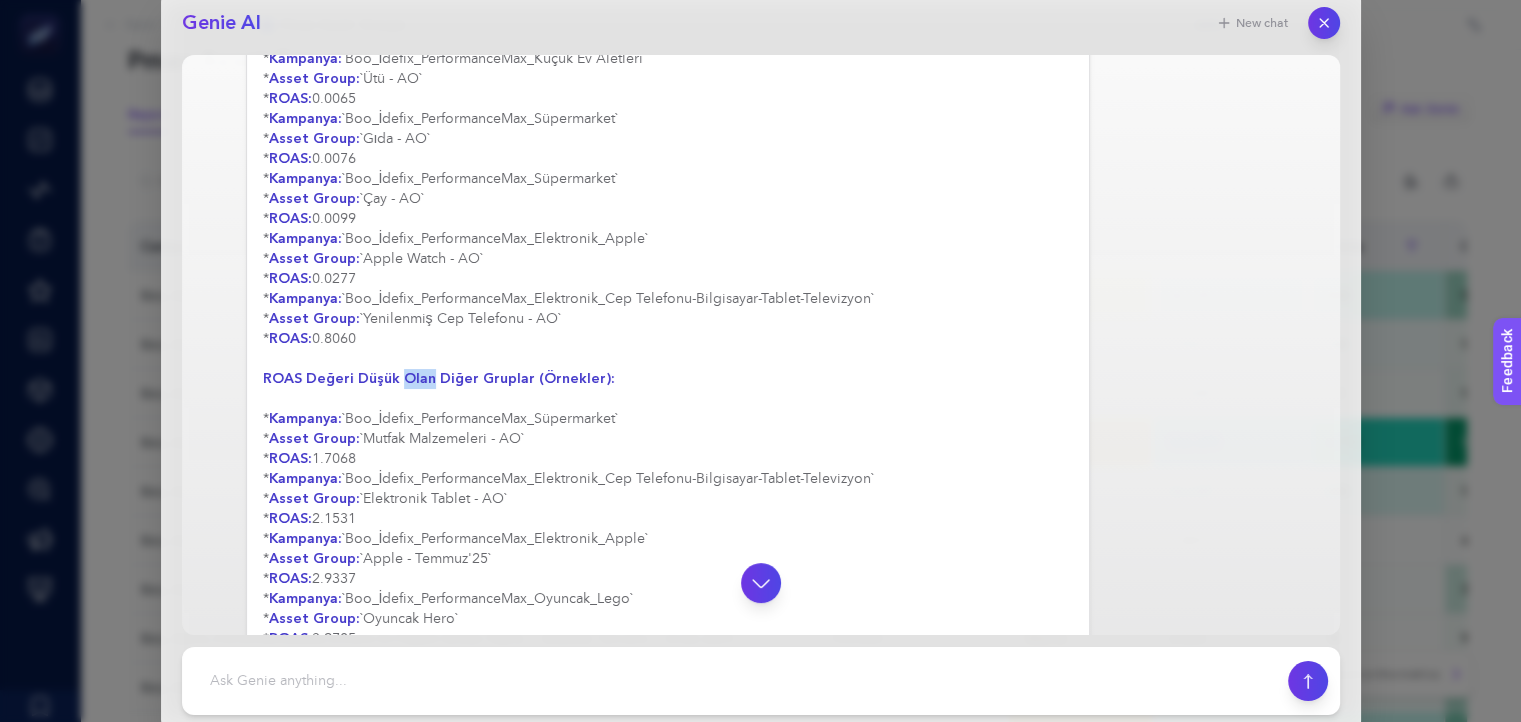 click on "ROAS Değeri Düşük Olan Diğer Gruplar (Örnekler):" at bounding box center (439, 378) 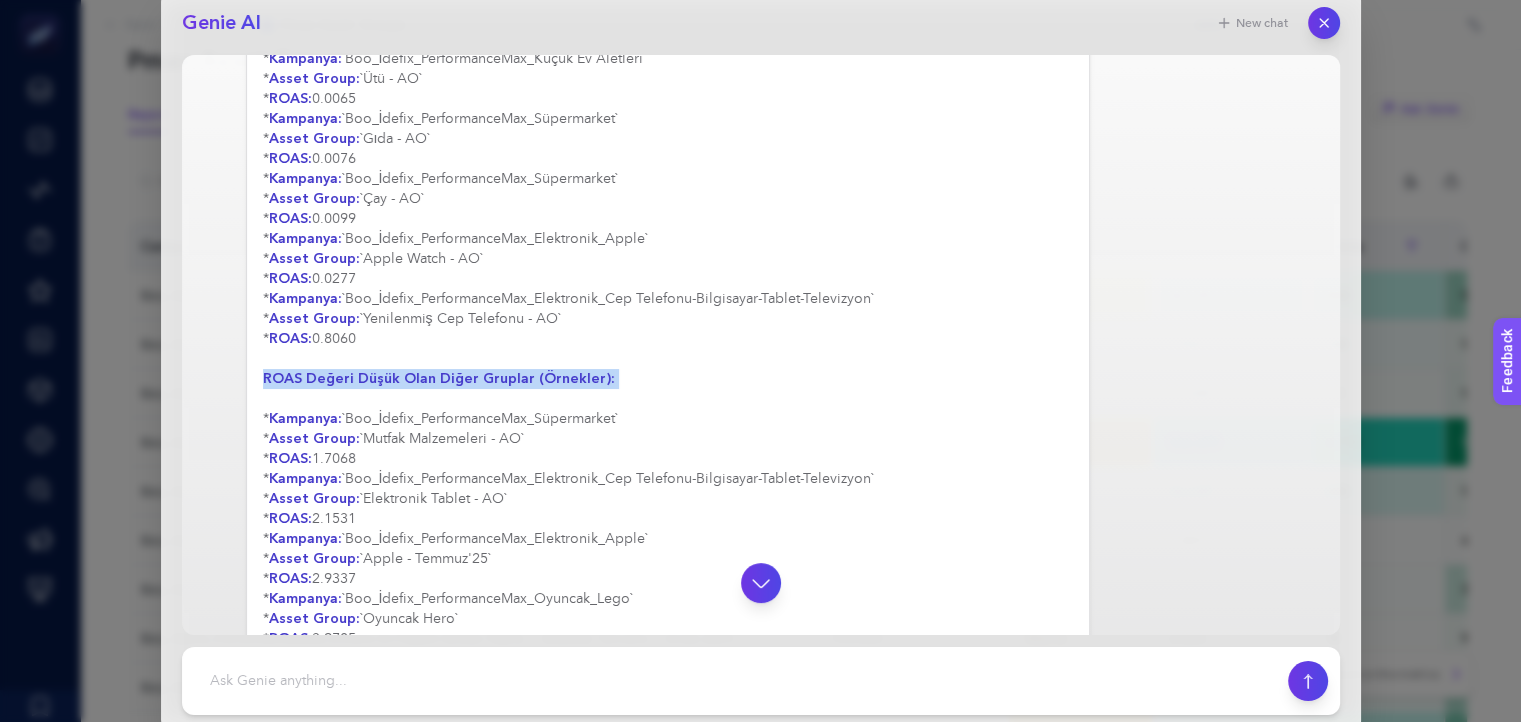 click on "ROAS Değeri Düşük Olan Diğer Gruplar (Örnekler):" at bounding box center (439, 378) 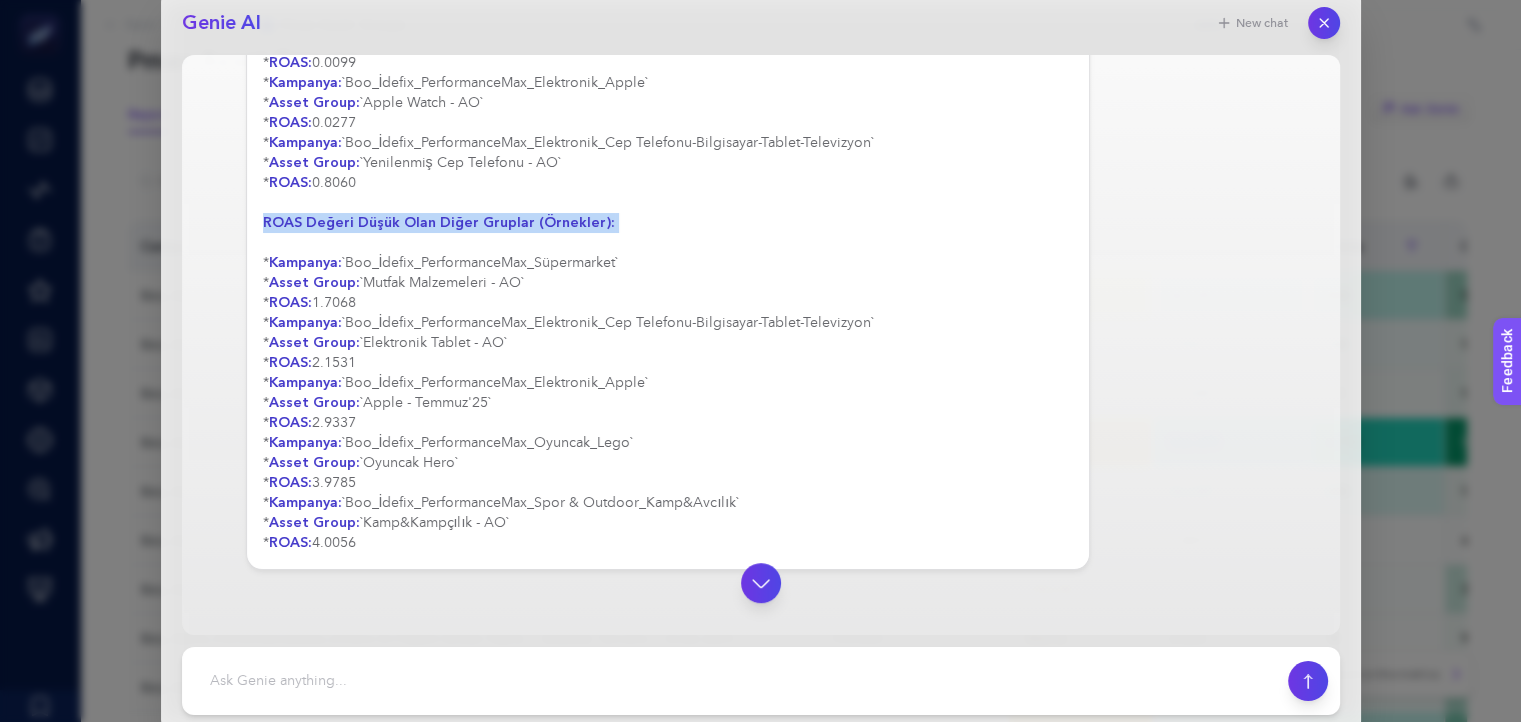 scroll, scrollTop: 569, scrollLeft: 0, axis: vertical 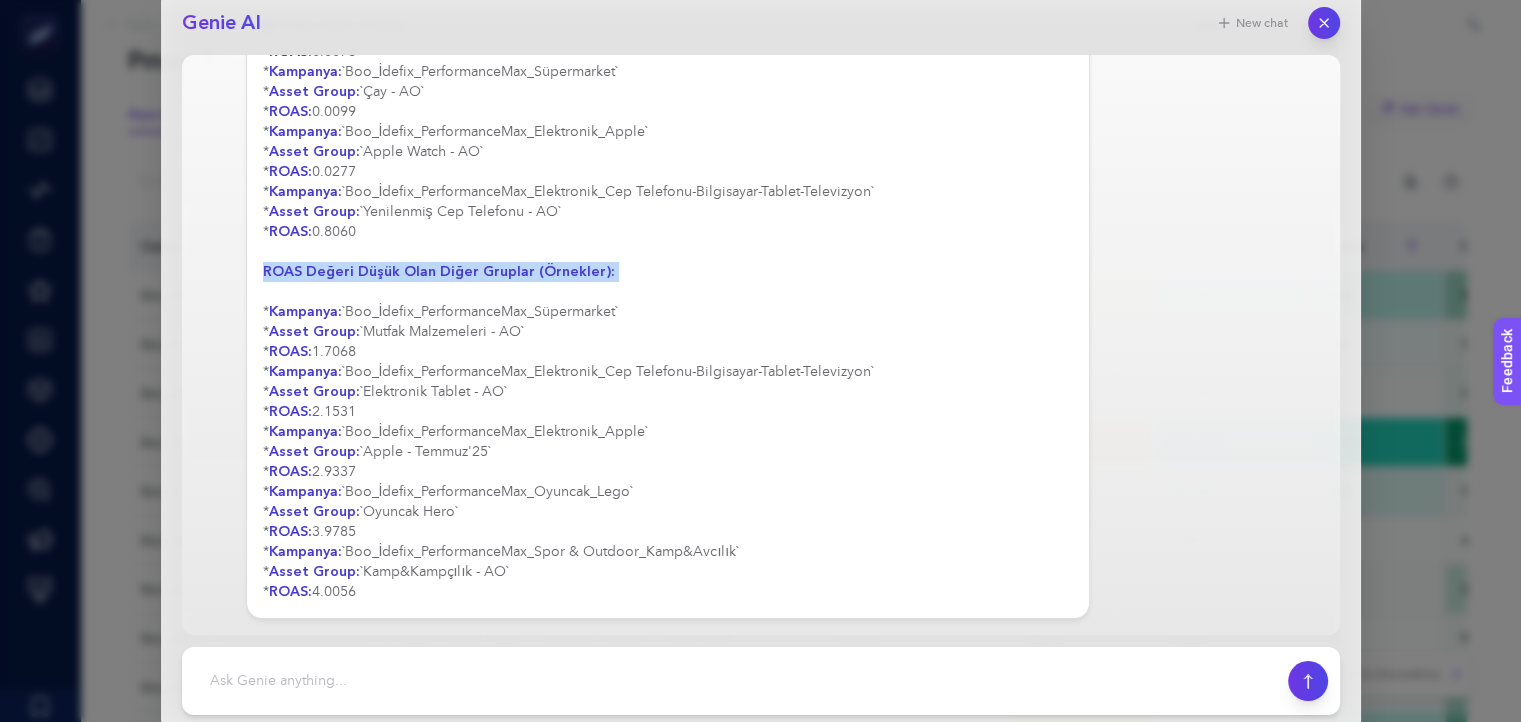 drag, startPoint x: 526, startPoint y: 568, endPoint x: 392, endPoint y: 563, distance: 134.09325 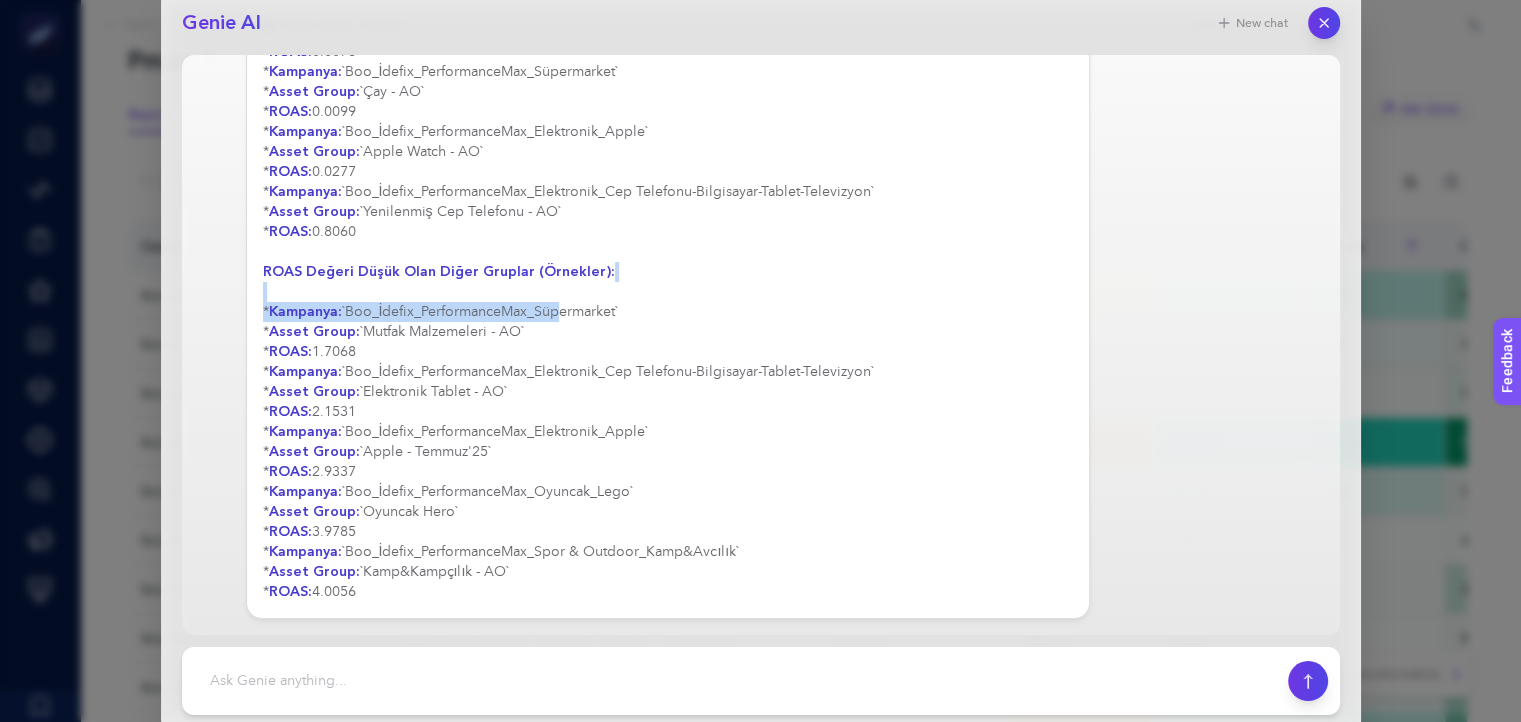 drag, startPoint x: 557, startPoint y: 308, endPoint x: 321, endPoint y: 289, distance: 236.7636 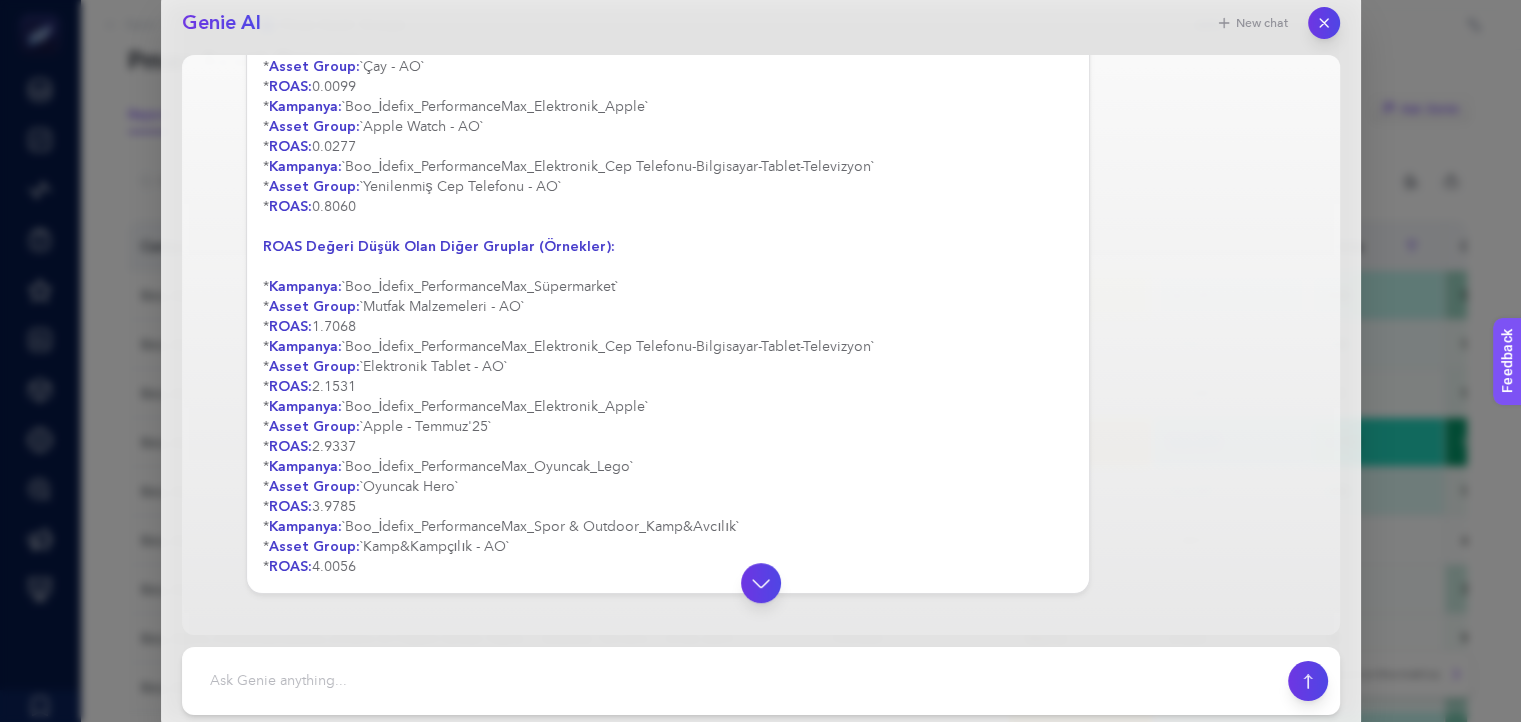 click on "Rapora göre, ROAS (Reklam Harcamalarından Elde Edilen Gelir) değeri en düşük olan kampanya ve reklam grupları aşağıda listelenmiştir. Özellikle ROAS değeri 1'in altında olanlar, harcanan tutardan daha az gelir getiren gruplardır. ROAS Değeri 0 Olan (Hiç Gelir Getirmeyen) Gruplar: *    Kampanya:  `Boo_İdefix_PerformanceMax_Küçük Ev Aletleri_Beyaz Eşya`     *    Asset Group:  `Su Sebili - AO`     *    Asset Group:  `Fırınlar - AO`     *    Asset Group:  `Çamaşır ve Kurutma Makinesi - AO`     *    Asset Group:  `Bulaşık Makinesi - AO` *    Kampanya:  `Boo_İdefix_PerformanceMax_Küçük Ev Aletleri`     *    Asset Group:  `Küçük Ev Aletleri - Airfryer`     *    Asset Group:  `Hava Temizleme Nem Alma Cihazı - AO` ROAS Değeri 1'den Düşük Olan Gruplar: *    Kampanya:  `Boo_İdefix_PerformanceMax_Küçük Ev Aletleri`     *    Asset Group:  `Ütü - AO`     *    ROAS:  0.0065 *    Kampanya:  `Boo_İdefix_PerformanceMax_Süpermarket`     *    Asset Group:  `Gıda - AO`     *" at bounding box center [668, 87] 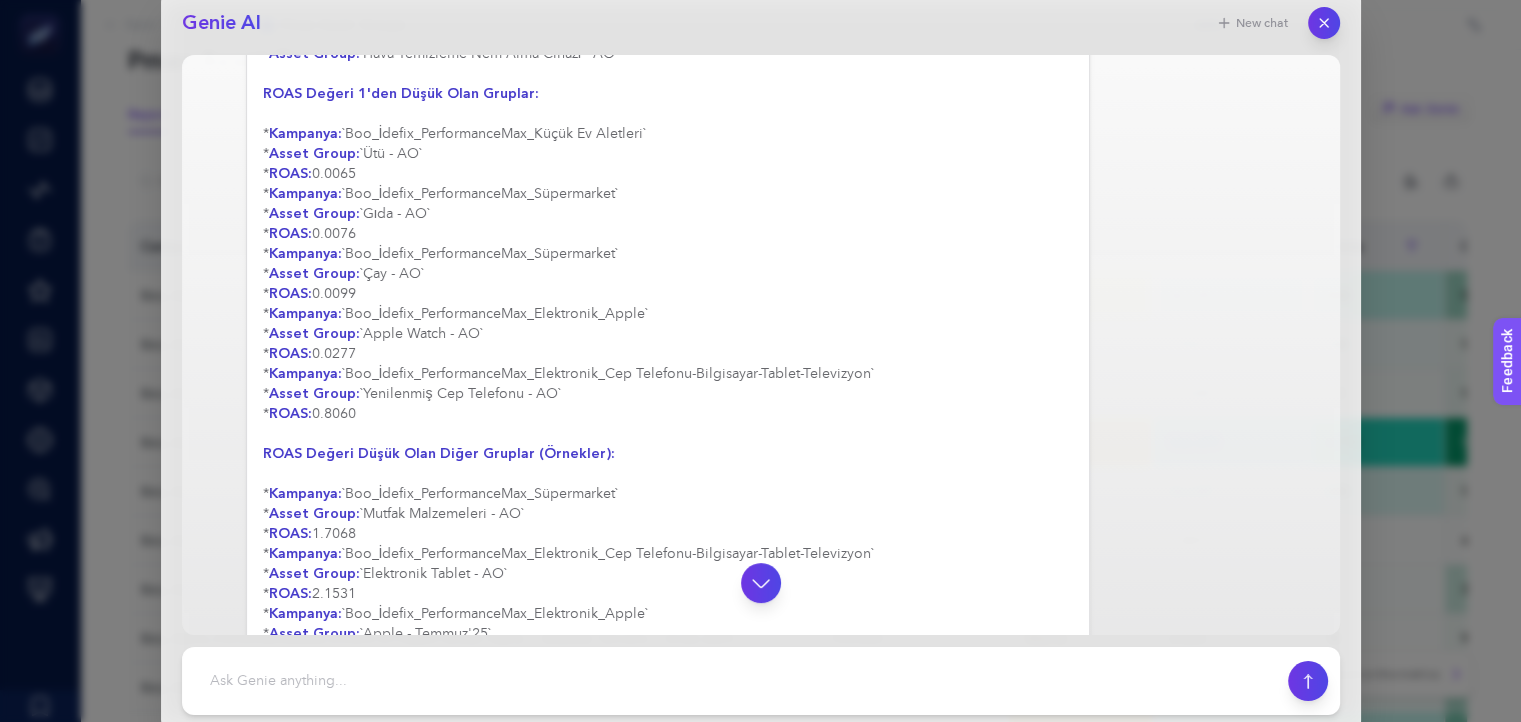 scroll, scrollTop: 569, scrollLeft: 0, axis: vertical 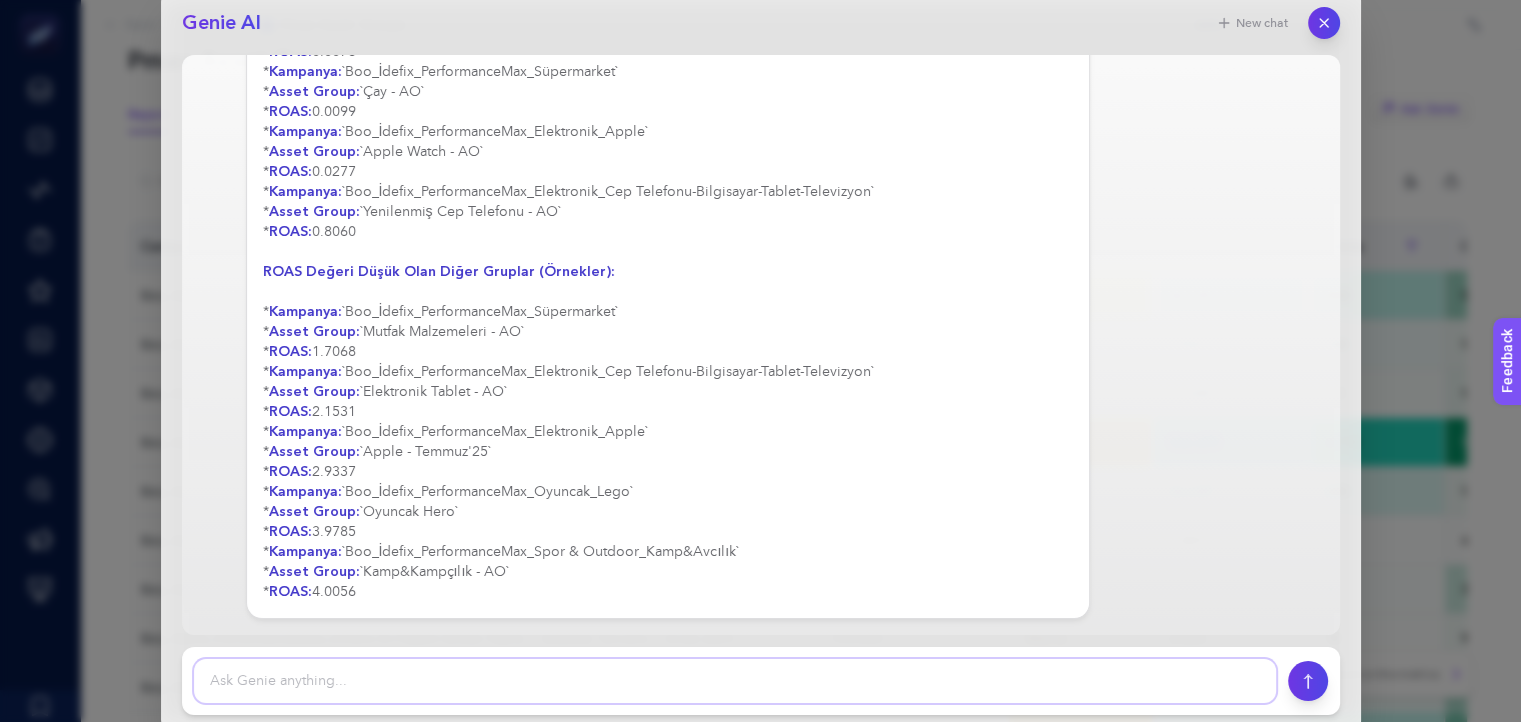 click at bounding box center (735, 681) 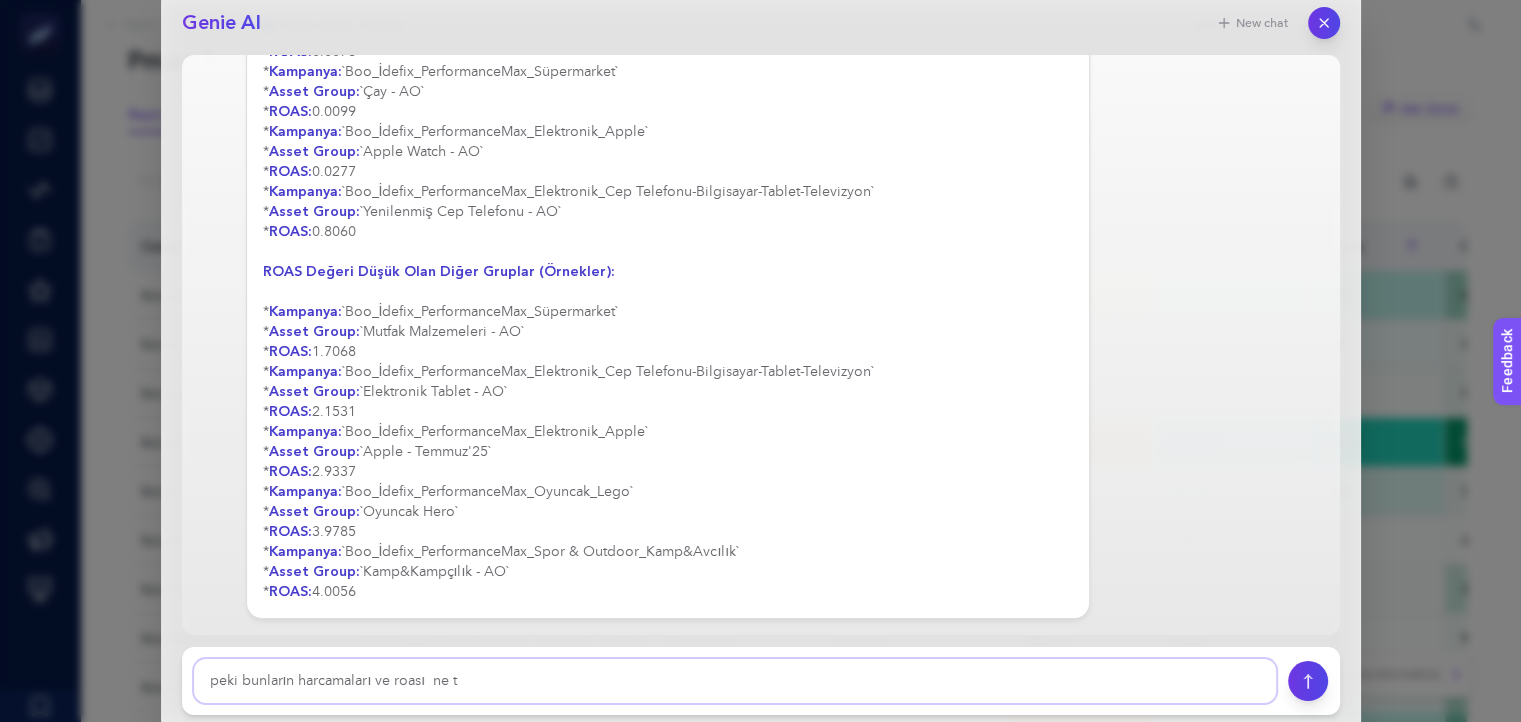 type on "peki bunların harcamaları ve roası  ne" 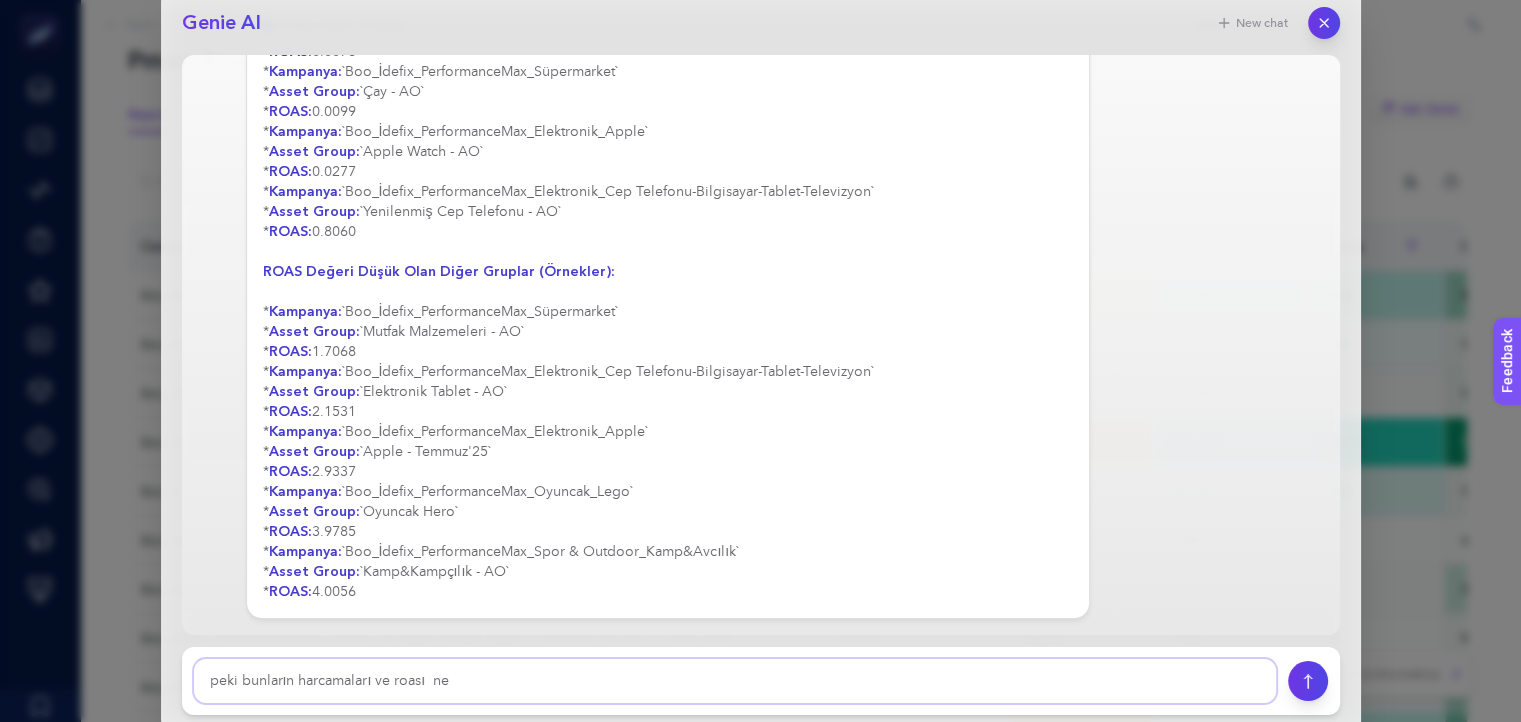 type 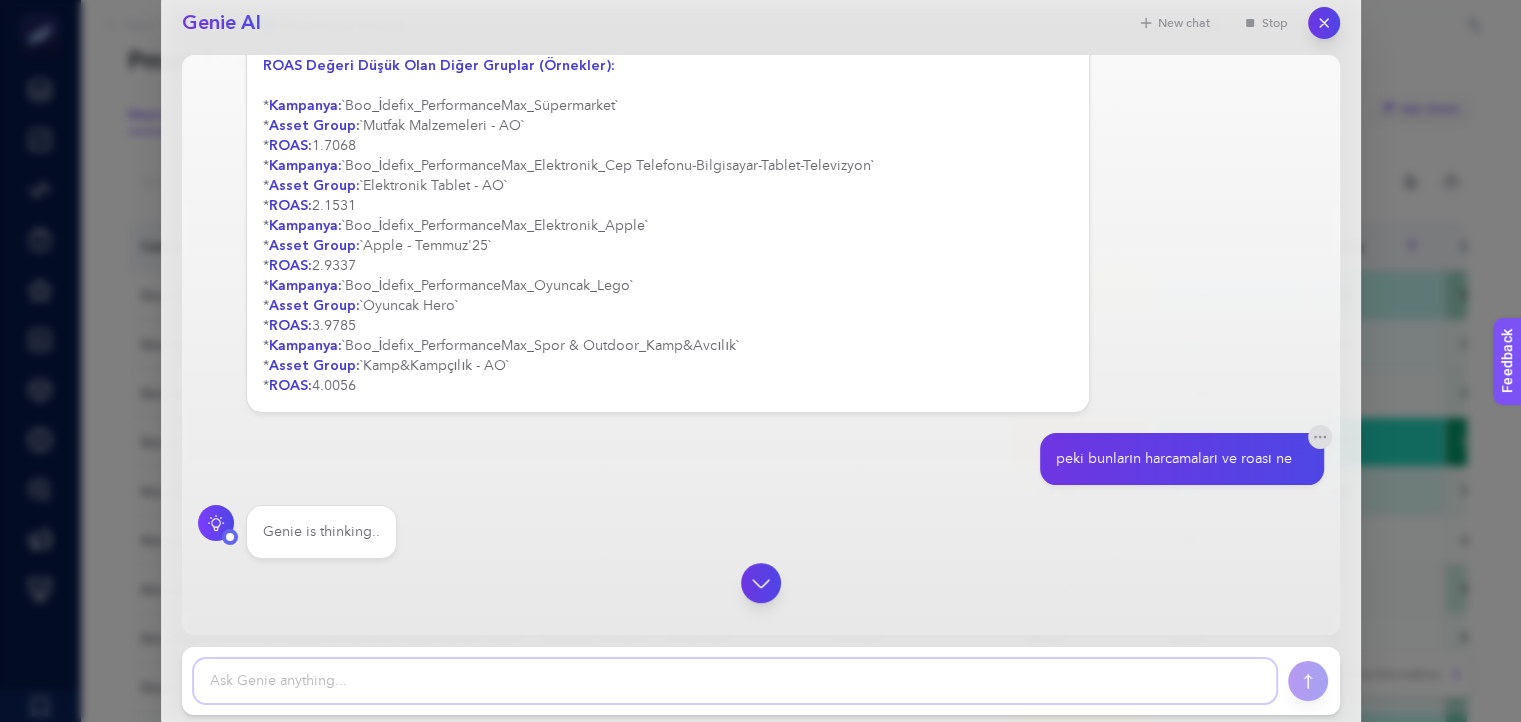 scroll, scrollTop: 757, scrollLeft: 0, axis: vertical 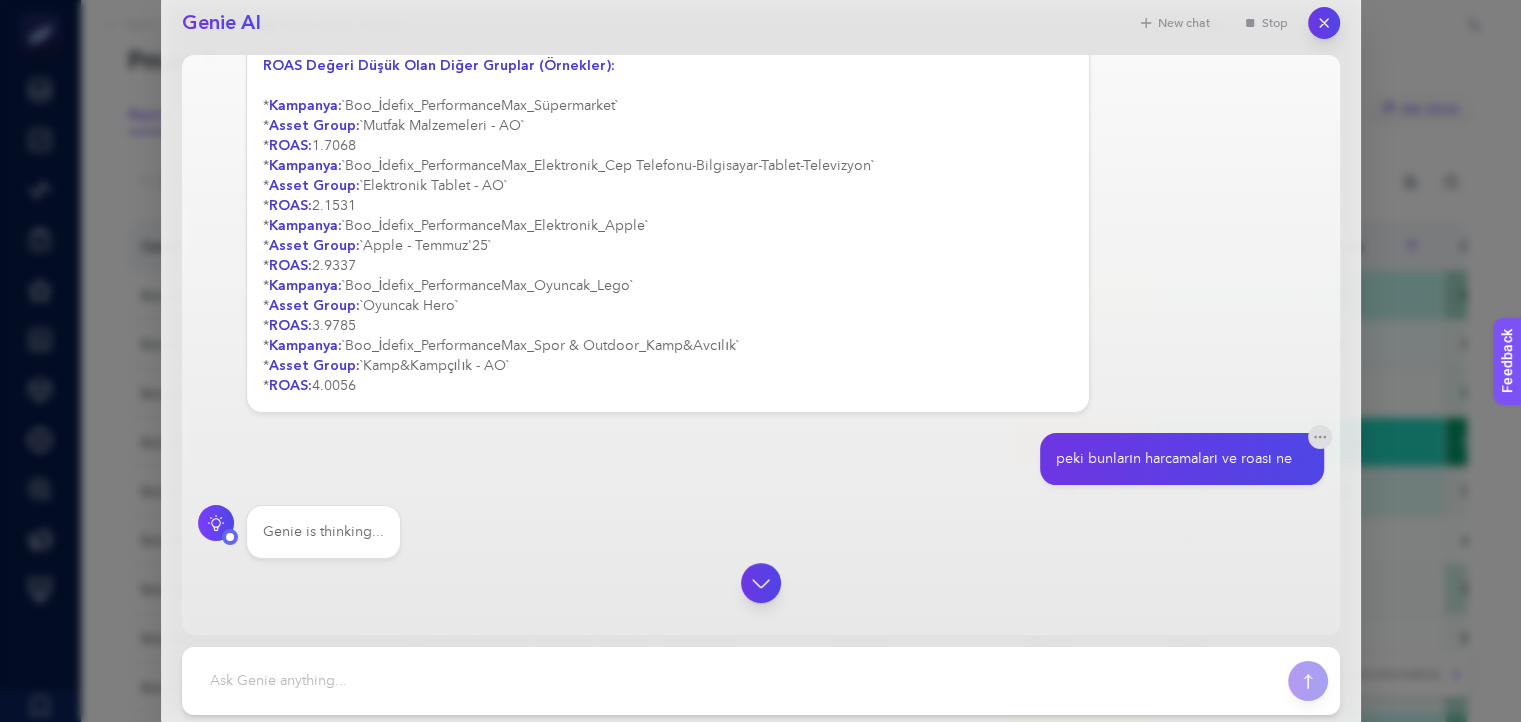 click on "Rapora göre, ROAS (Reklam Harcamalarından Elde Edilen Gelir) değeri en düşük olan kampanya ve reklam grupları aşağıda listelenmiştir. Özellikle ROAS değeri 1'in altında olanlar, harcanan tutardan daha az gelir getiren gruplardır. ROAS Değeri 0 Olan (Hiç Gelir Getirmeyen) Gruplar: *    Kampanya:  `Boo_İdefix_PerformanceMax_Küçük Ev Aletleri_Beyaz Eşya`     *    Asset Group:  `Su Sebili - AO`     *    Asset Group:  `Fırınlar - AO`     *    Asset Group:  `Çamaşır ve Kurutma Makinesi - AO`     *    Asset Group:  `Bulaşık Makinesi - AO` *    Kampanya:  `Boo_İdefix_PerformanceMax_Küçük Ev Aletleri`     *    Asset Group:  `Küçük Ev Aletleri - Airfryer`     *    Asset Group:  `Hava Temizleme Nem Alma Cihazı - AO` ROAS Değeri 1'den Düşük Olan Gruplar: *    Kampanya:  `Boo_İdefix_PerformanceMax_Küçük Ev Aletleri`     *    Asset Group:  `Ütü - AO`     *    ROAS:  0.0065 *    Kampanya:  `Boo_İdefix_PerformanceMax_Süpermarket`     *    Asset Group:  `Gıda - AO`     *" at bounding box center [668, -94] 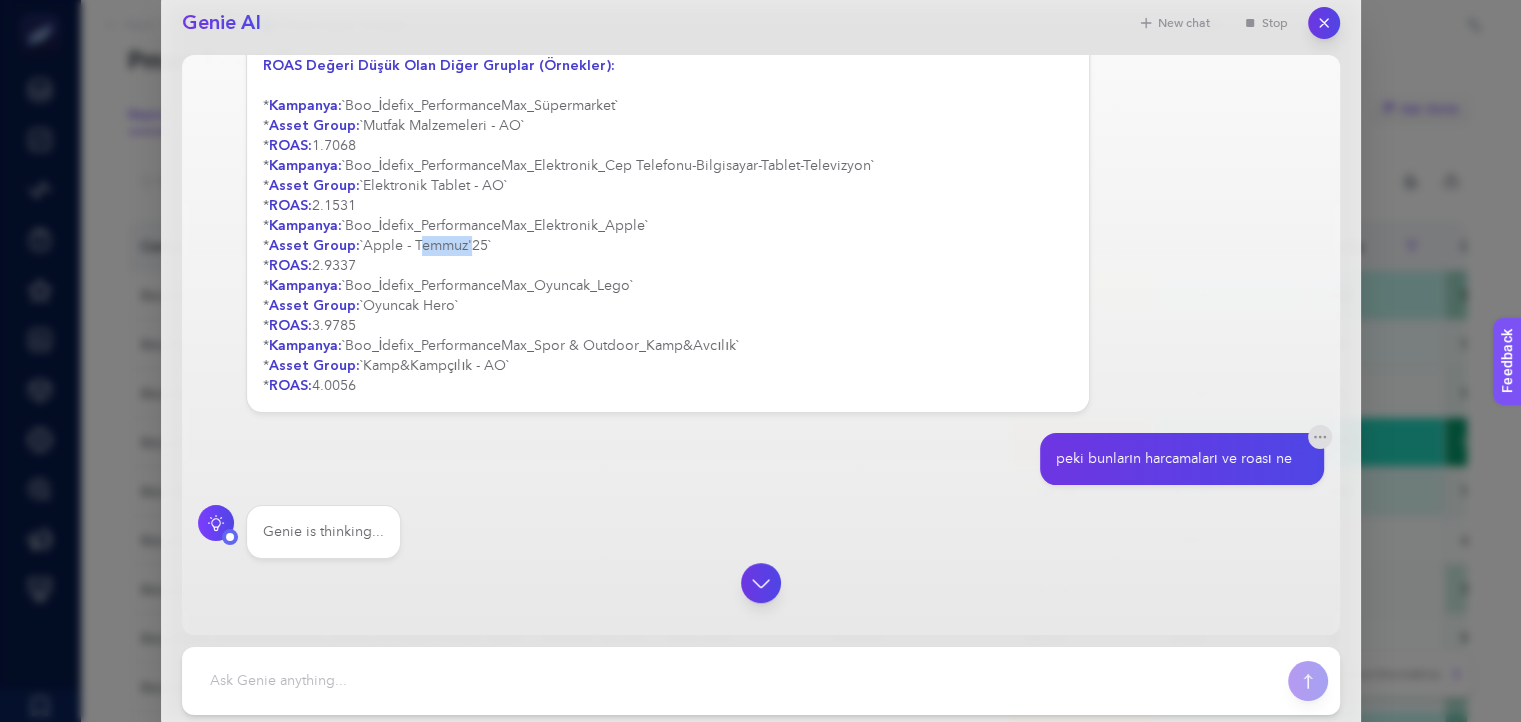click on "Rapora göre, ROAS (Reklam Harcamalarından Elde Edilen Gelir) değeri en düşük olan kampanya ve reklam grupları aşağıda listelenmiştir. Özellikle ROAS değeri 1'in altında olanlar, harcanan tutardan daha az gelir getiren gruplardır. ROAS Değeri 0 Olan (Hiç Gelir Getirmeyen) Gruplar: *    Kampanya:  `Boo_İdefix_PerformanceMax_Küçük Ev Aletleri_Beyaz Eşya`     *    Asset Group:  `Su Sebili - AO`     *    Asset Group:  `Fırınlar - AO`     *    Asset Group:  `Çamaşır ve Kurutma Makinesi - AO`     *    Asset Group:  `Bulaşık Makinesi - AO` *    Kampanya:  `Boo_İdefix_PerformanceMax_Küçük Ev Aletleri`     *    Asset Group:  `Küçük Ev Aletleri - Airfryer`     *    Asset Group:  `Hava Temizleme Nem Alma Cihazı - AO` ROAS Değeri 1'den Düşük Olan Gruplar: *    Kampanya:  `Boo_İdefix_PerformanceMax_Küçük Ev Aletleri`     *    Asset Group:  `Ütü - AO`     *    ROAS:  0.0065 *    Kampanya:  `Boo_İdefix_PerformanceMax_Süpermarket`     *    Asset Group:  `Gıda - AO`     *" at bounding box center (668, -94) 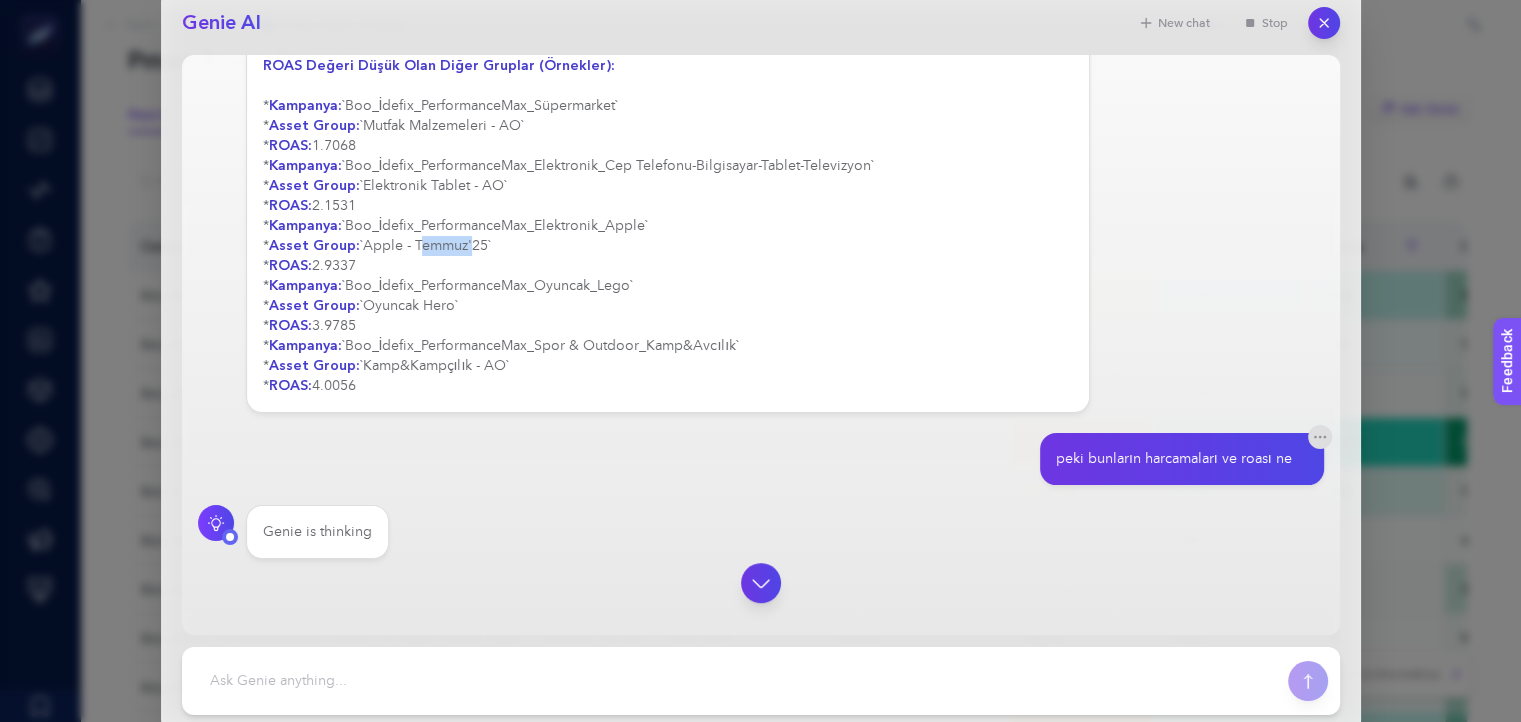 click on "Rapora göre, ROAS (Reklam Harcamalarından Elde Edilen Gelir) değeri en düşük olan kampanya ve reklam grupları aşağıda listelenmiştir. Özellikle ROAS değeri 1'in altında olanlar, harcanan tutardan daha az gelir getiren gruplardır. ROAS Değeri 0 Olan (Hiç Gelir Getirmeyen) Gruplar: *    Kampanya:  `Boo_İdefix_PerformanceMax_Küçük Ev Aletleri_Beyaz Eşya`     *    Asset Group:  `Su Sebili - AO`     *    Asset Group:  `Fırınlar - AO`     *    Asset Group:  `Çamaşır ve Kurutma Makinesi - AO`     *    Asset Group:  `Bulaşık Makinesi - AO` *    Kampanya:  `Boo_İdefix_PerformanceMax_Küçük Ev Aletleri`     *    Asset Group:  `Küçük Ev Aletleri - Airfryer`     *    Asset Group:  `Hava Temizleme Nem Alma Cihazı - AO` ROAS Değeri 1'den Düşük Olan Gruplar: *    Kampanya:  `Boo_İdefix_PerformanceMax_Küçük Ev Aletleri`     *    Asset Group:  `Ütü - AO`     *    ROAS:  0.0065 *    Kampanya:  `Boo_İdefix_PerformanceMax_Süpermarket`     *    Asset Group:  `Gıda - AO`     *" at bounding box center (668, -94) 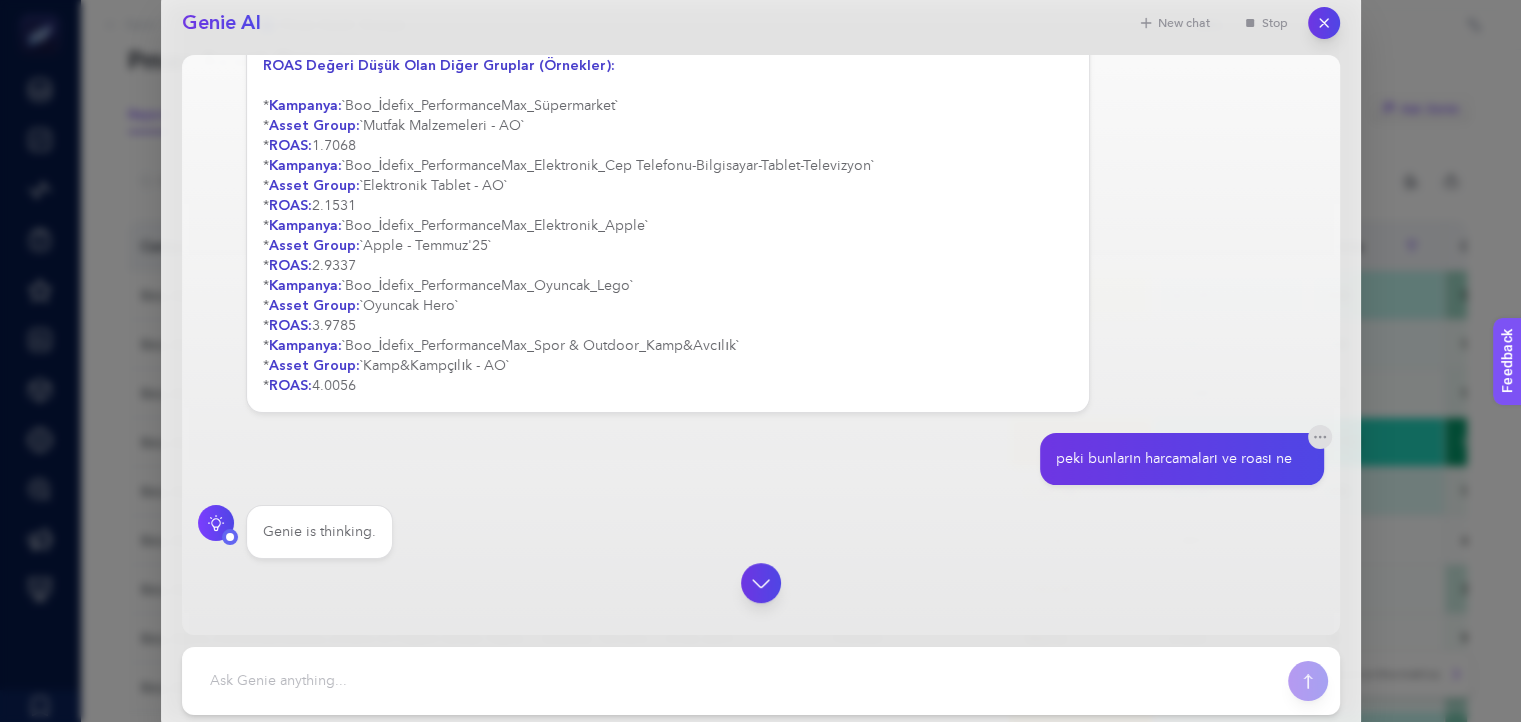 click on "Rapora göre, ROAS (Reklam Harcamalarından Elde Edilen Gelir) değeri en düşük olan kampanya ve reklam grupları aşağıda listelenmiştir. Özellikle ROAS değeri 1'in altında olanlar, harcanan tutardan daha az gelir getiren gruplardır. ROAS Değeri 0 Olan (Hiç Gelir Getirmeyen) Gruplar: *    Kampanya:  `Boo_İdefix_PerformanceMax_Küçük Ev Aletleri_Beyaz Eşya`     *    Asset Group:  `Su Sebili - AO`     *    Asset Group:  `Fırınlar - AO`     *    Asset Group:  `Çamaşır ve Kurutma Makinesi - AO`     *    Asset Group:  `Bulaşık Makinesi - AO` *    Kampanya:  `Boo_İdefix_PerformanceMax_Küçük Ev Aletleri`     *    Asset Group:  `Küçük Ev Aletleri - Airfryer`     *    Asset Group:  `Hava Temizleme Nem Alma Cihazı - AO` ROAS Değeri 1'den Düşük Olan Gruplar: *    Kampanya:  `Boo_İdefix_PerformanceMax_Küçük Ev Aletleri`     *    Asset Group:  `Ütü - AO`     *    ROAS:  0.0065 *    Kampanya:  `Boo_İdefix_PerformanceMax_Süpermarket`     *    Asset Group:  `Gıda - AO`     *" at bounding box center (668, -94) 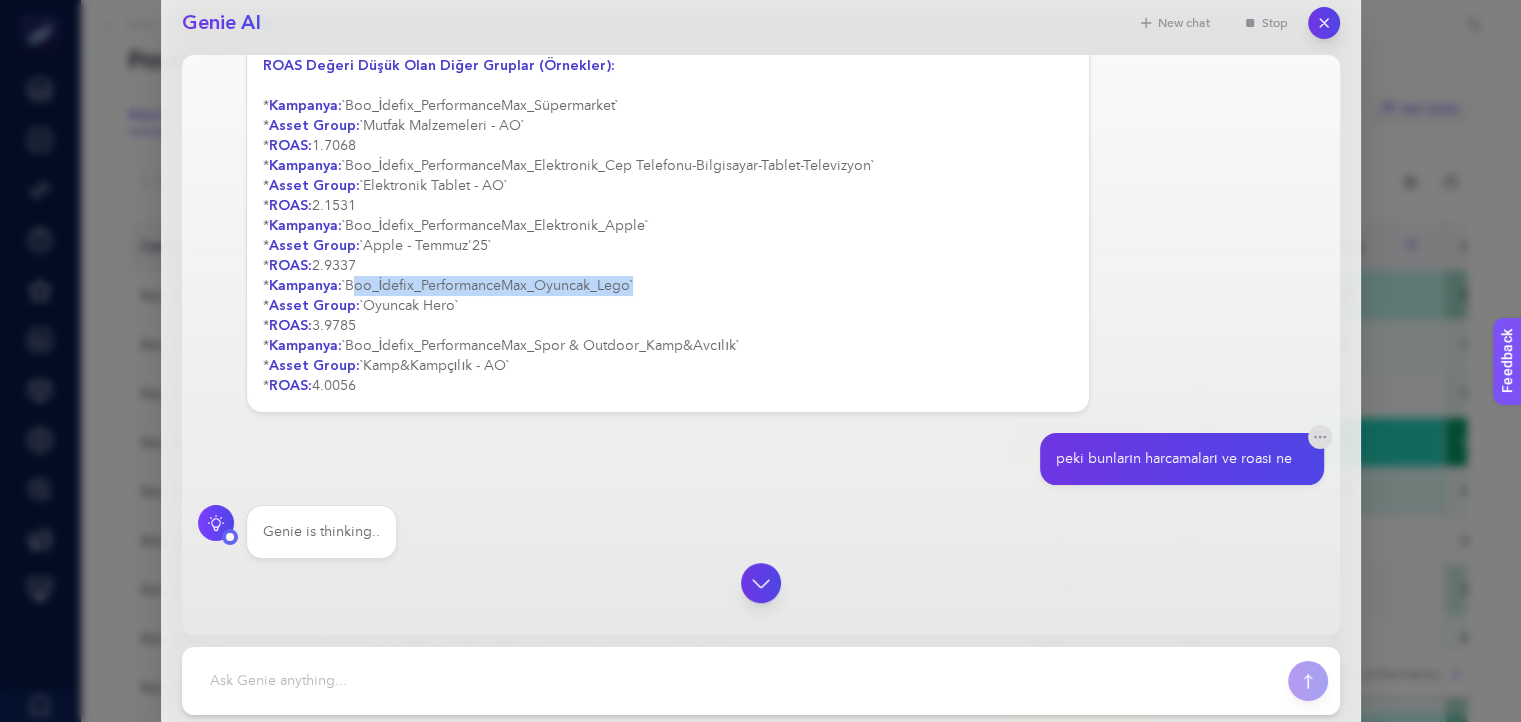 click on "Rapora göre, ROAS (Reklam Harcamalarından Elde Edilen Gelir) değeri en düşük olan kampanya ve reklam grupları aşağıda listelenmiştir. Özellikle ROAS değeri 1'in altında olanlar, harcanan tutardan daha az gelir getiren gruplardır. ROAS Değeri 0 Olan (Hiç Gelir Getirmeyen) Gruplar: *    Kampanya:  `Boo_İdefix_PerformanceMax_Küçük Ev Aletleri_Beyaz Eşya`     *    Asset Group:  `Su Sebili - AO`     *    Asset Group:  `Fırınlar - AO`     *    Asset Group:  `Çamaşır ve Kurutma Makinesi - AO`     *    Asset Group:  `Bulaşık Makinesi - AO` *    Kampanya:  `Boo_İdefix_PerformanceMax_Küçük Ev Aletleri`     *    Asset Group:  `Küçük Ev Aletleri - Airfryer`     *    Asset Group:  `Hava Temizleme Nem Alma Cihazı - AO` ROAS Değeri 1'den Düşük Olan Gruplar: *    Kampanya:  `Boo_İdefix_PerformanceMax_Küçük Ev Aletleri`     *    Asset Group:  `Ütü - AO`     *    ROAS:  0.0065 *    Kampanya:  `Boo_İdefix_PerformanceMax_Süpermarket`     *    Asset Group:  `Gıda - AO`     *" at bounding box center [668, -94] 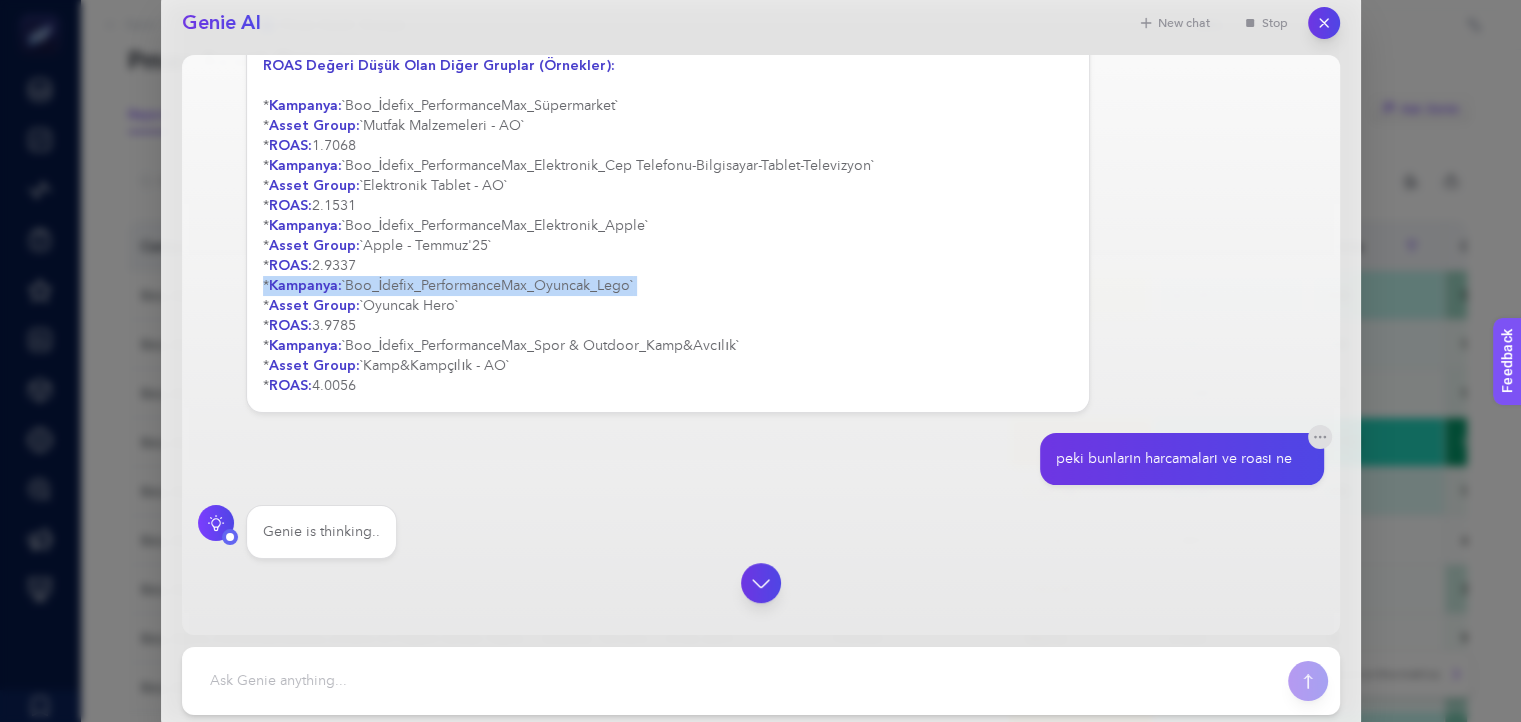 click on "Rapora göre, ROAS (Reklam Harcamalarından Elde Edilen Gelir) değeri en düşük olan kampanya ve reklam grupları aşağıda listelenmiştir. Özellikle ROAS değeri 1'in altında olanlar, harcanan tutardan daha az gelir getiren gruplardır. ROAS Değeri 0 Olan (Hiç Gelir Getirmeyen) Gruplar: *    Kampanya:  `Boo_İdefix_PerformanceMax_Küçük Ev Aletleri_Beyaz Eşya`     *    Asset Group:  `Su Sebili - AO`     *    Asset Group:  `Fırınlar - AO`     *    Asset Group:  `Çamaşır ve Kurutma Makinesi - AO`     *    Asset Group:  `Bulaşık Makinesi - AO` *    Kampanya:  `Boo_İdefix_PerformanceMax_Küçük Ev Aletleri`     *    Asset Group:  `Küçük Ev Aletleri - Airfryer`     *    Asset Group:  `Hava Temizleme Nem Alma Cihazı - AO` ROAS Değeri 1'den Düşük Olan Gruplar: *    Kampanya:  `Boo_İdefix_PerformanceMax_Küçük Ev Aletleri`     *    Asset Group:  `Ütü - AO`     *    ROAS:  0.0065 *    Kampanya:  `Boo_İdefix_PerformanceMax_Süpermarket`     *    Asset Group:  `Gıda - AO`     *" at bounding box center (668, -94) 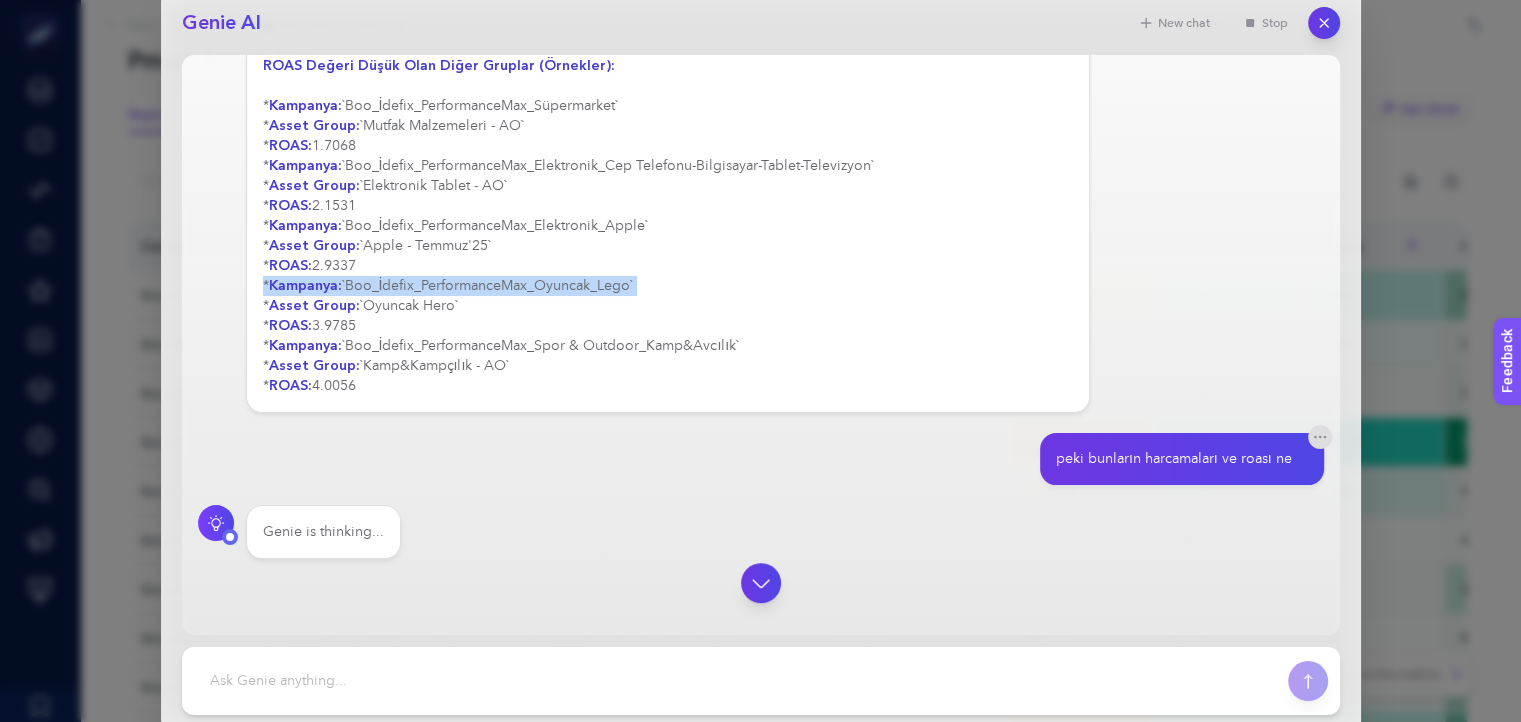 click on "Rapora göre, ROAS (Reklam Harcamalarından Elde Edilen Gelir) değeri en düşük olan kampanya ve reklam grupları aşağıda listelenmiştir. Özellikle ROAS değeri 1'in altında olanlar, harcanan tutardan daha az gelir getiren gruplardır. ROAS Değeri 0 Olan (Hiç Gelir Getirmeyen) Gruplar: *    Kampanya:  `Boo_İdefix_PerformanceMax_Küçük Ev Aletleri_Beyaz Eşya`     *    Asset Group:  `Su Sebili - AO`     *    Asset Group:  `Fırınlar - AO`     *    Asset Group:  `Çamaşır ve Kurutma Makinesi - AO`     *    Asset Group:  `Bulaşık Makinesi - AO` *    Kampanya:  `Boo_İdefix_PerformanceMax_Küçük Ev Aletleri`     *    Asset Group:  `Küçük Ev Aletleri - Airfryer`     *    Asset Group:  `Hava Temizleme Nem Alma Cihazı - AO` ROAS Değeri 1'den Düşük Olan Gruplar: *    Kampanya:  `Boo_İdefix_PerformanceMax_Küçük Ev Aletleri`     *    Asset Group:  `Ütü - AO`     *    ROAS:  0.0065 *    Kampanya:  `Boo_İdefix_PerformanceMax_Süpermarket`     *    Asset Group:  `Gıda - AO`     *" at bounding box center (668, -94) 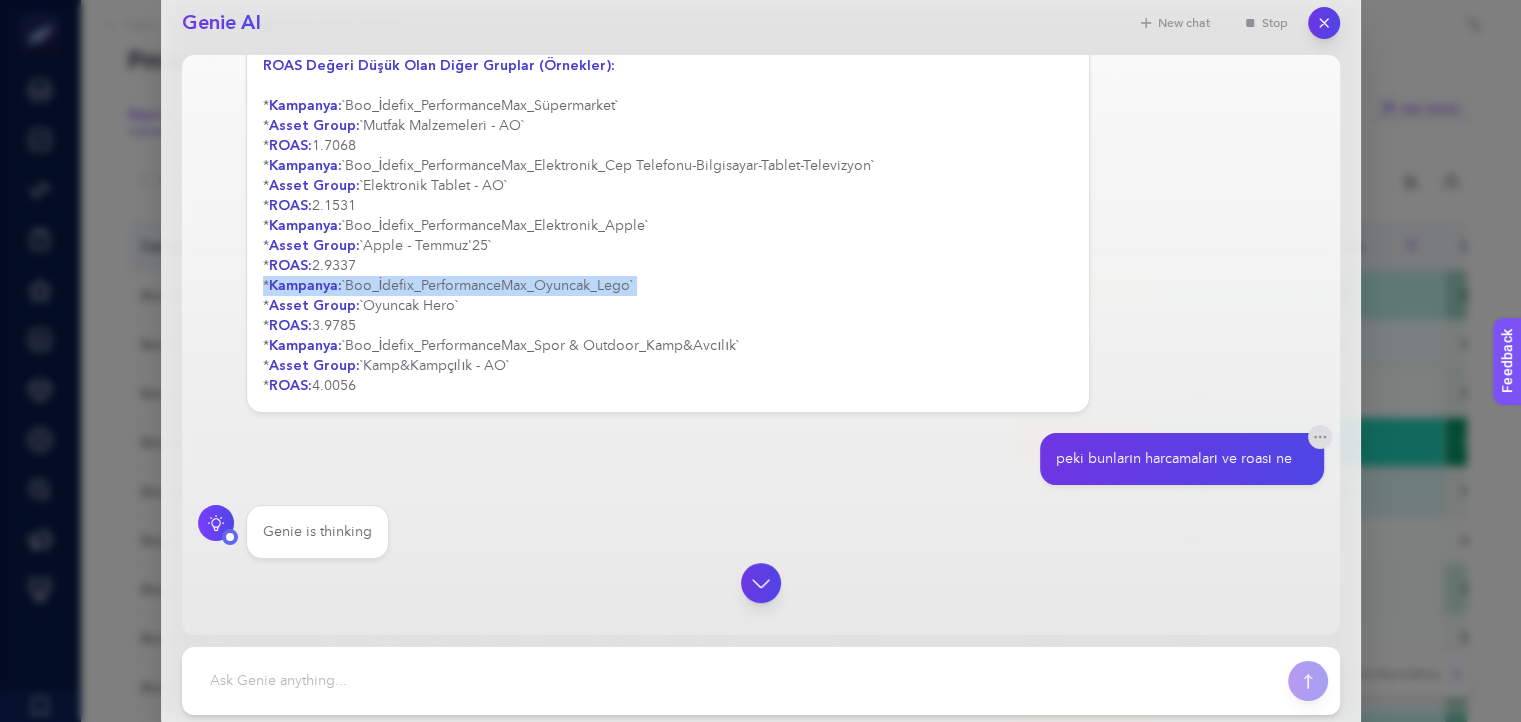 click on "Rapora göre, ROAS (Reklam Harcamalarından Elde Edilen Gelir) değeri en düşük olan kampanya ve reklam grupları aşağıda listelenmiştir. Özellikle ROAS değeri 1'in altında olanlar, harcanan tutardan daha az gelir getiren gruplardır. ROAS Değeri 0 Olan (Hiç Gelir Getirmeyen) Gruplar: *    Kampanya:  `Boo_İdefix_PerformanceMax_Küçük Ev Aletleri_Beyaz Eşya`     *    Asset Group:  `Su Sebili - AO`     *    Asset Group:  `Fırınlar - AO`     *    Asset Group:  `Çamaşır ve Kurutma Makinesi - AO`     *    Asset Group:  `Bulaşık Makinesi - AO` *    Kampanya:  `Boo_İdefix_PerformanceMax_Küçük Ev Aletleri`     *    Asset Group:  `Küçük Ev Aletleri - Airfryer`     *    Asset Group:  `Hava Temizleme Nem Alma Cihazı - AO` ROAS Değeri 1'den Düşük Olan Gruplar: *    Kampanya:  `Boo_İdefix_PerformanceMax_Küçük Ev Aletleri`     *    Asset Group:  `Ütü - AO`     *    ROAS:  0.0065 *    Kampanya:  `Boo_İdefix_PerformanceMax_Süpermarket`     *    Asset Group:  `Gıda - AO`     *" at bounding box center [668, -94] 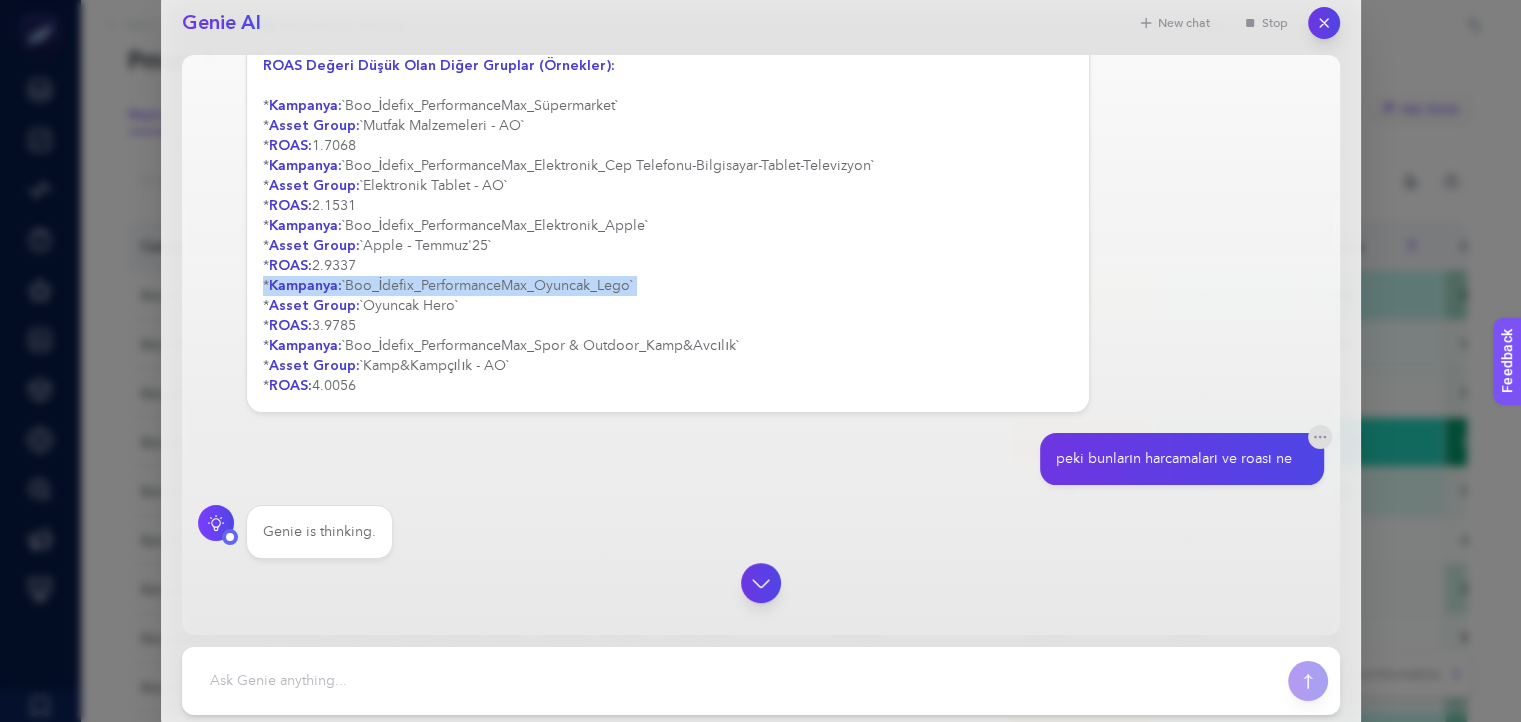 drag, startPoint x: 467, startPoint y: 313, endPoint x: 472, endPoint y: 342, distance: 29.427877 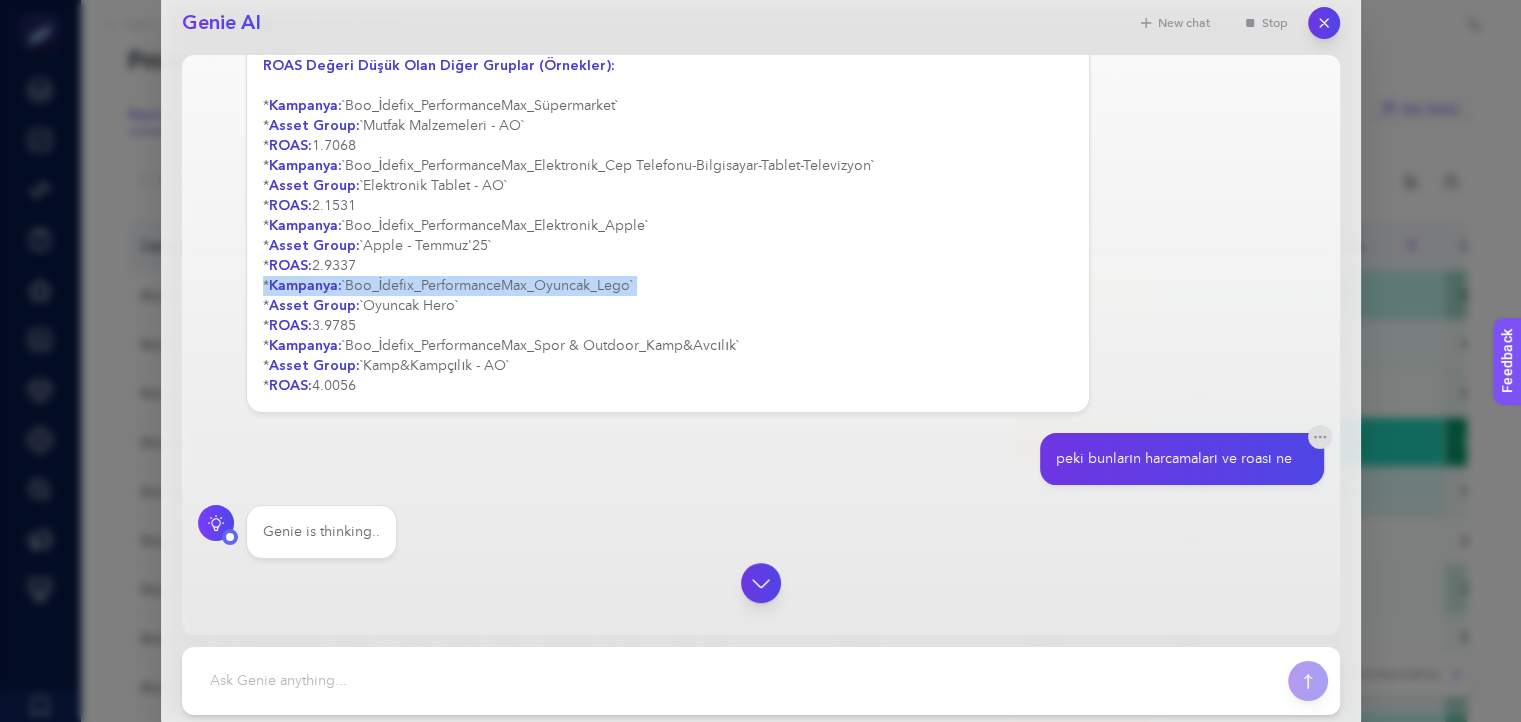 click on "Rapora göre, ROAS (Reklam Harcamalarından Elde Edilen Gelir) değeri en düşük olan kampanya ve reklam grupları aşağıda listelenmiştir. Özellikle ROAS değeri 1'in altında olanlar, harcanan tutardan daha az gelir getiren gruplardır. ROAS Değeri 0 Olan (Hiç Gelir Getirmeyen) Gruplar: *    Kampanya:  `Boo_İdefix_PerformanceMax_Küçük Ev Aletleri_Beyaz Eşya`     *    Asset Group:  `Su Sebili - AO`     *    Asset Group:  `Fırınlar - AO`     *    Asset Group:  `Çamaşır ve Kurutma Makinesi - AO`     *    Asset Group:  `Bulaşık Makinesi - AO` *    Kampanya:  `Boo_İdefix_PerformanceMax_Küçük Ev Aletleri`     *    Asset Group:  `Küçük Ev Aletleri - Airfryer`     *    Asset Group:  `Hava Temizleme Nem Alma Cihazı - AO` ROAS Değeri 1'den Düşük Olan Gruplar: *    Kampanya:  `Boo_İdefix_PerformanceMax_Küçük Ev Aletleri`     *    Asset Group:  `Ütü - AO`     *    ROAS:  0.0065 *    Kampanya:  `Boo_İdefix_PerformanceMax_Süpermarket`     *    Asset Group:  `Gıda - AO`     *" at bounding box center [668, -94] 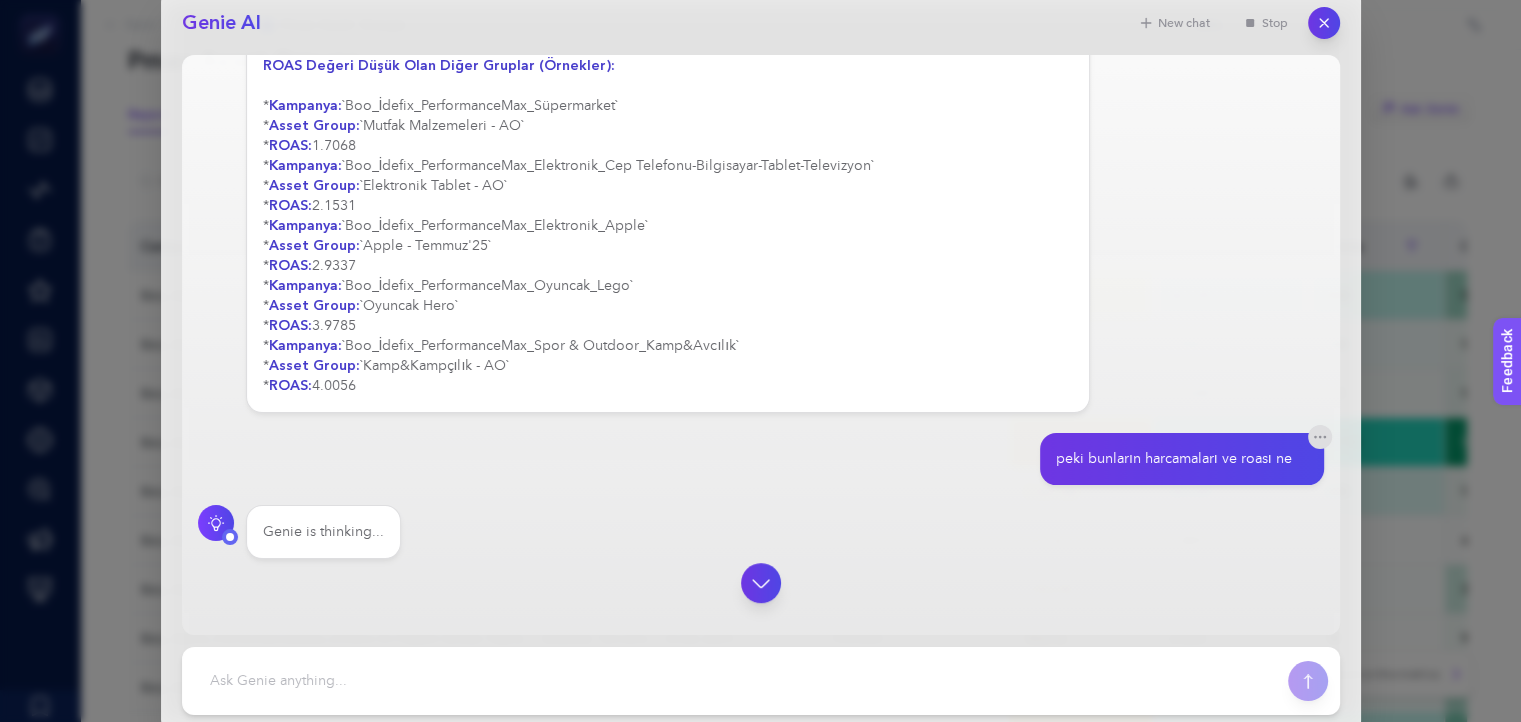 click on "Rapora göre, ROAS (Reklam Harcamalarından Elde Edilen Gelir) değeri en düşük olan kampanya ve reklam grupları aşağıda listelenmiştir. Özellikle ROAS değeri 1'in altında olanlar, harcanan tutardan daha az gelir getiren gruplardır. ROAS Değeri 0 Olan (Hiç Gelir Getirmeyen) Gruplar: *    Kampanya:  `Boo_İdefix_PerformanceMax_Küçük Ev Aletleri_Beyaz Eşya`     *    Asset Group:  `Su Sebili - AO`     *    Asset Group:  `Fırınlar - AO`     *    Asset Group:  `Çamaşır ve Kurutma Makinesi - AO`     *    Asset Group:  `Bulaşık Makinesi - AO` *    Kampanya:  `Boo_İdefix_PerformanceMax_Küçük Ev Aletleri`     *    Asset Group:  `Küçük Ev Aletleri - Airfryer`     *    Asset Group:  `Hava Temizleme Nem Alma Cihazı - AO` ROAS Değeri 1'den Düşük Olan Gruplar: *    Kampanya:  `Boo_İdefix_PerformanceMax_Küçük Ev Aletleri`     *    Asset Group:  `Ütü - AO`     *    ROAS:  0.0065 *    Kampanya:  `Boo_İdefix_PerformanceMax_Süpermarket`     *    Asset Group:  `Gıda - AO`     *" at bounding box center (668, -94) 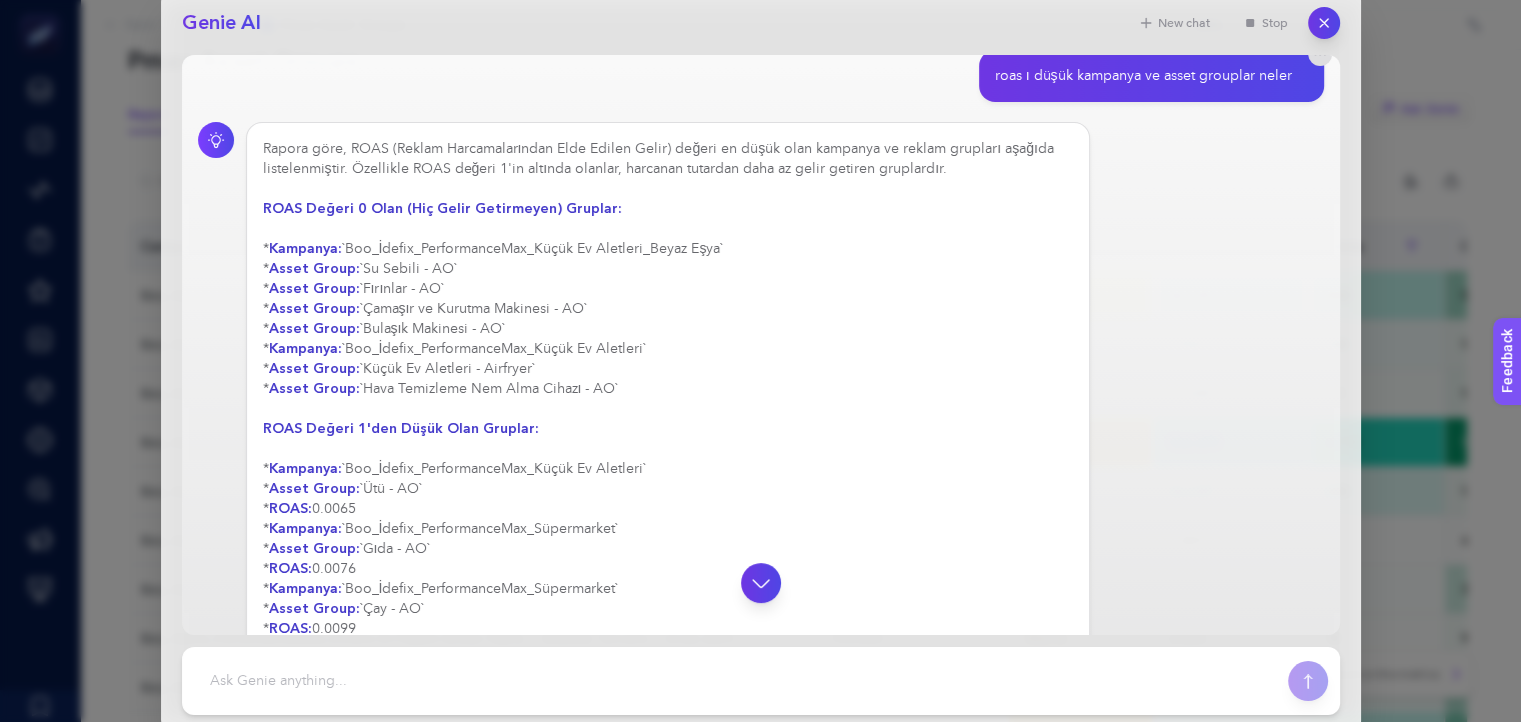 drag, startPoint x: 383, startPoint y: 402, endPoint x: 319, endPoint y: 325, distance: 100.12492 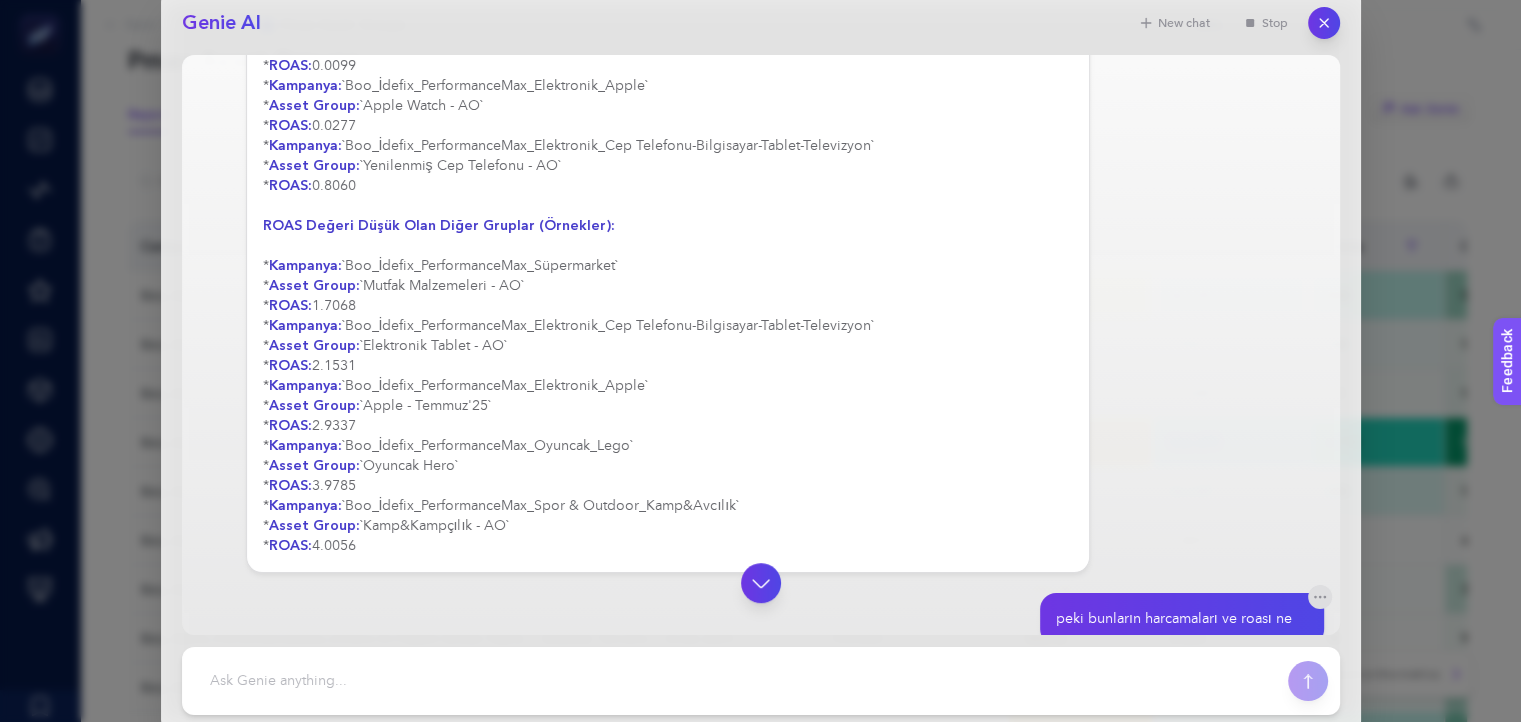 scroll, scrollTop: 715, scrollLeft: 0, axis: vertical 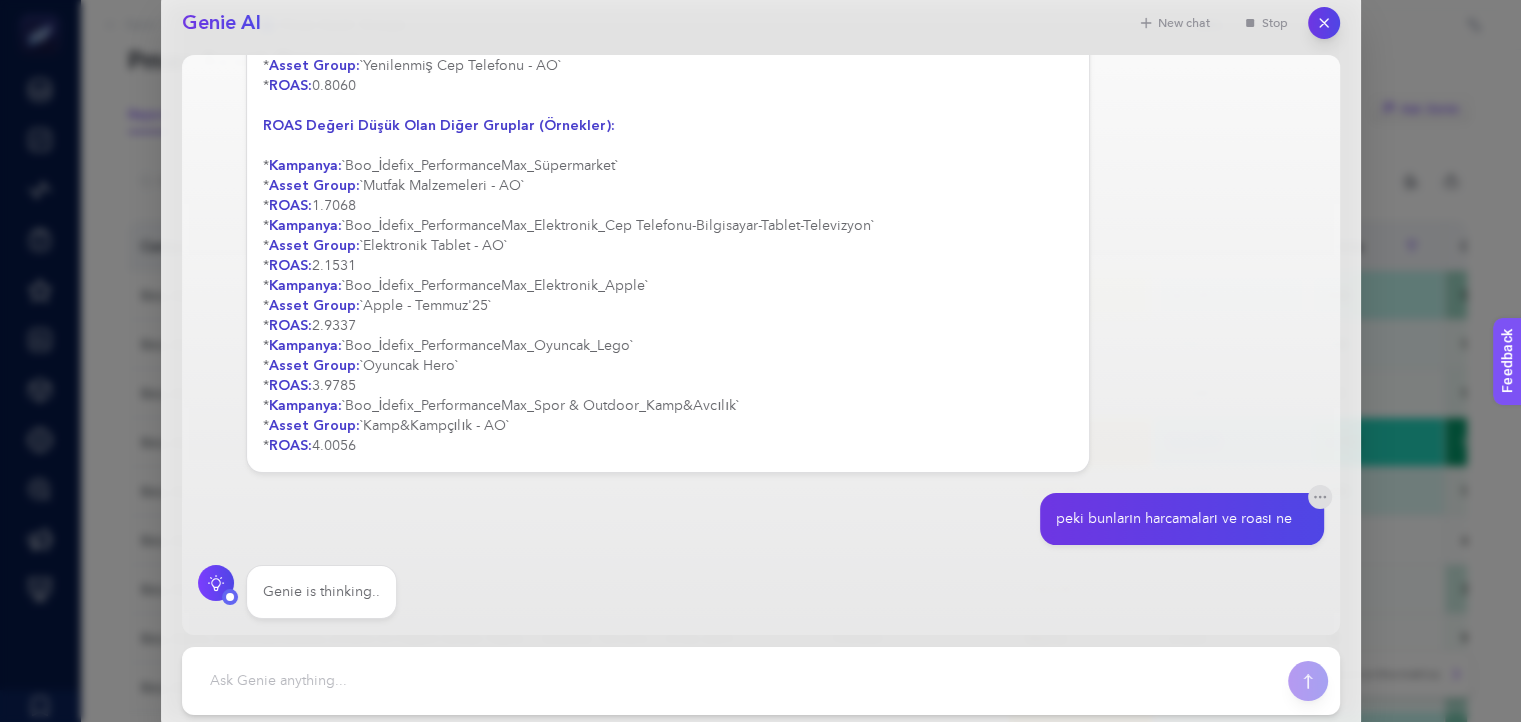 click on "Genie is thinking.." 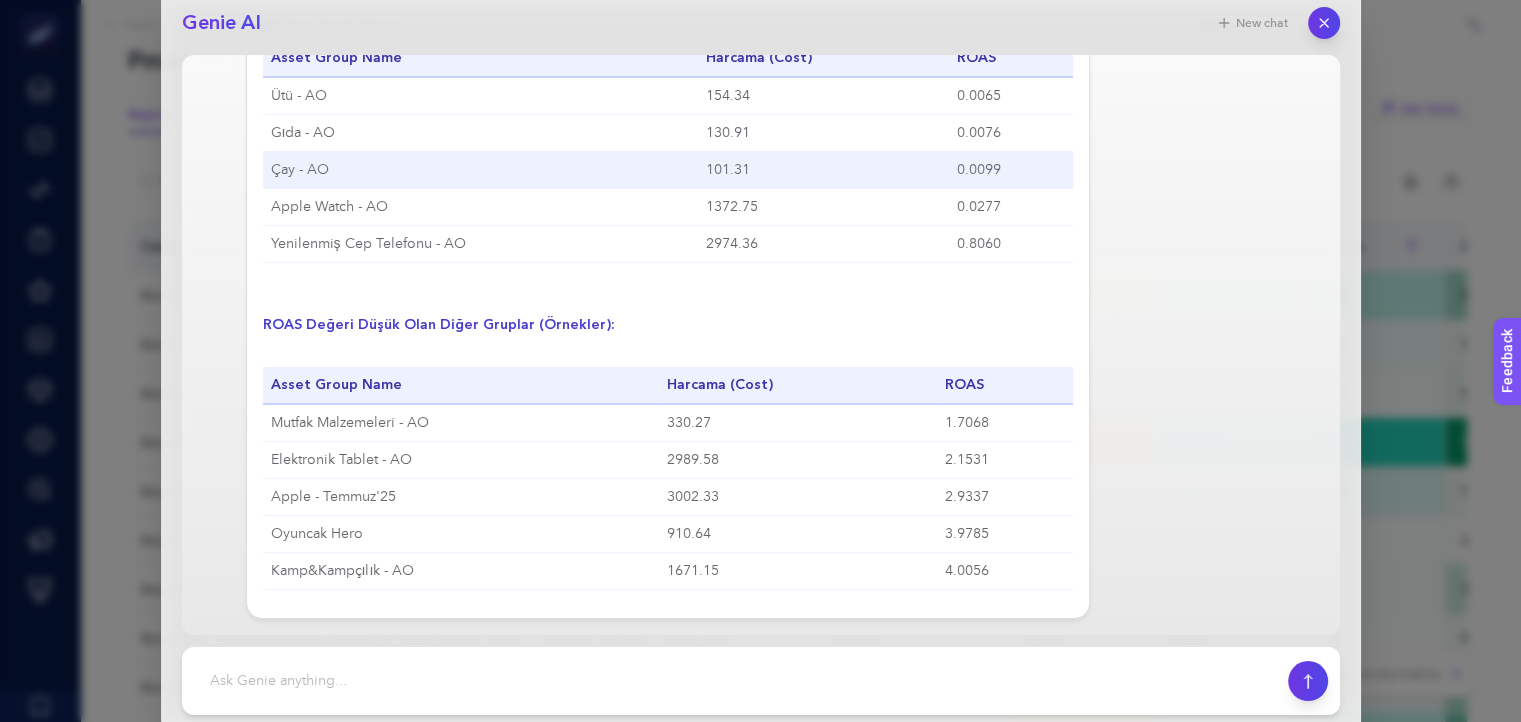 scroll, scrollTop: 1659, scrollLeft: 0, axis: vertical 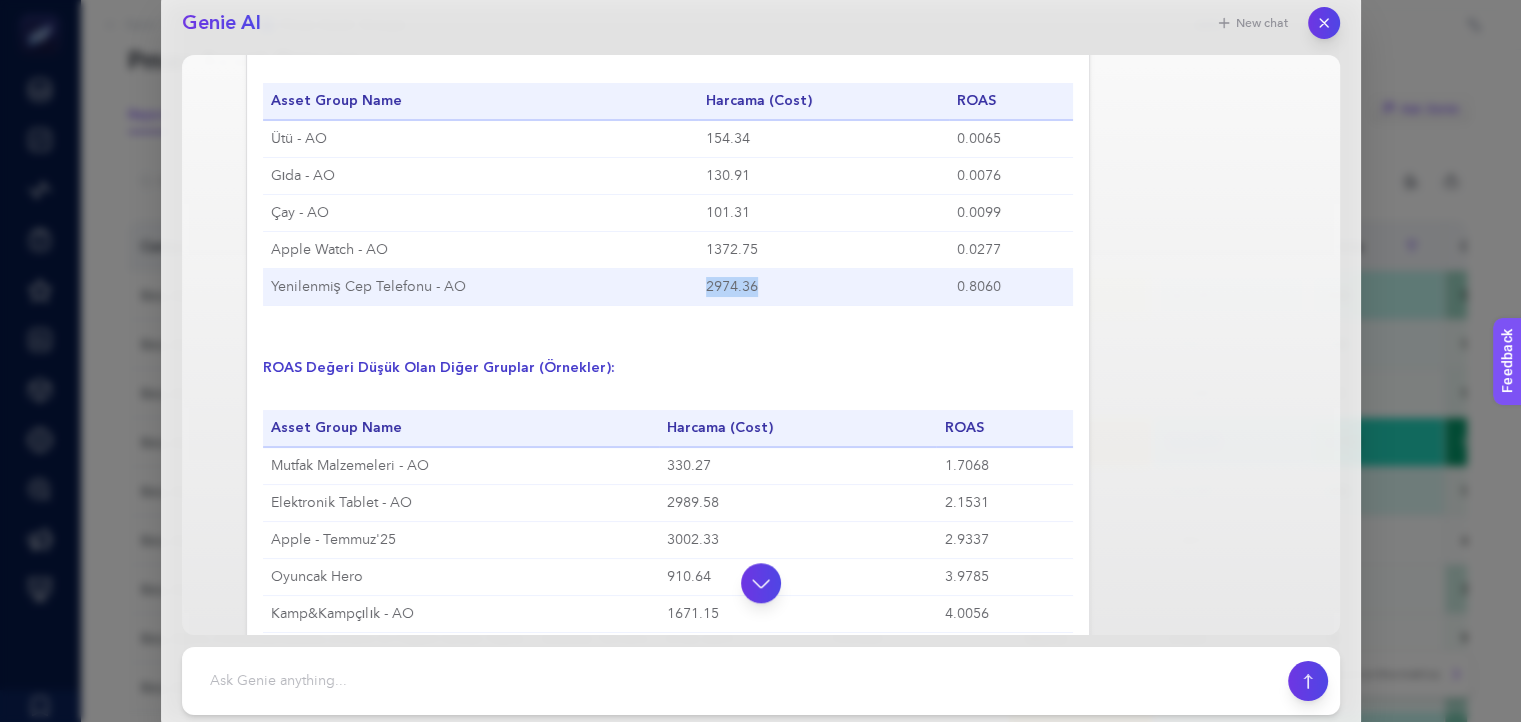 drag, startPoint x: 765, startPoint y: 319, endPoint x: 692, endPoint y: 318, distance: 73.00685 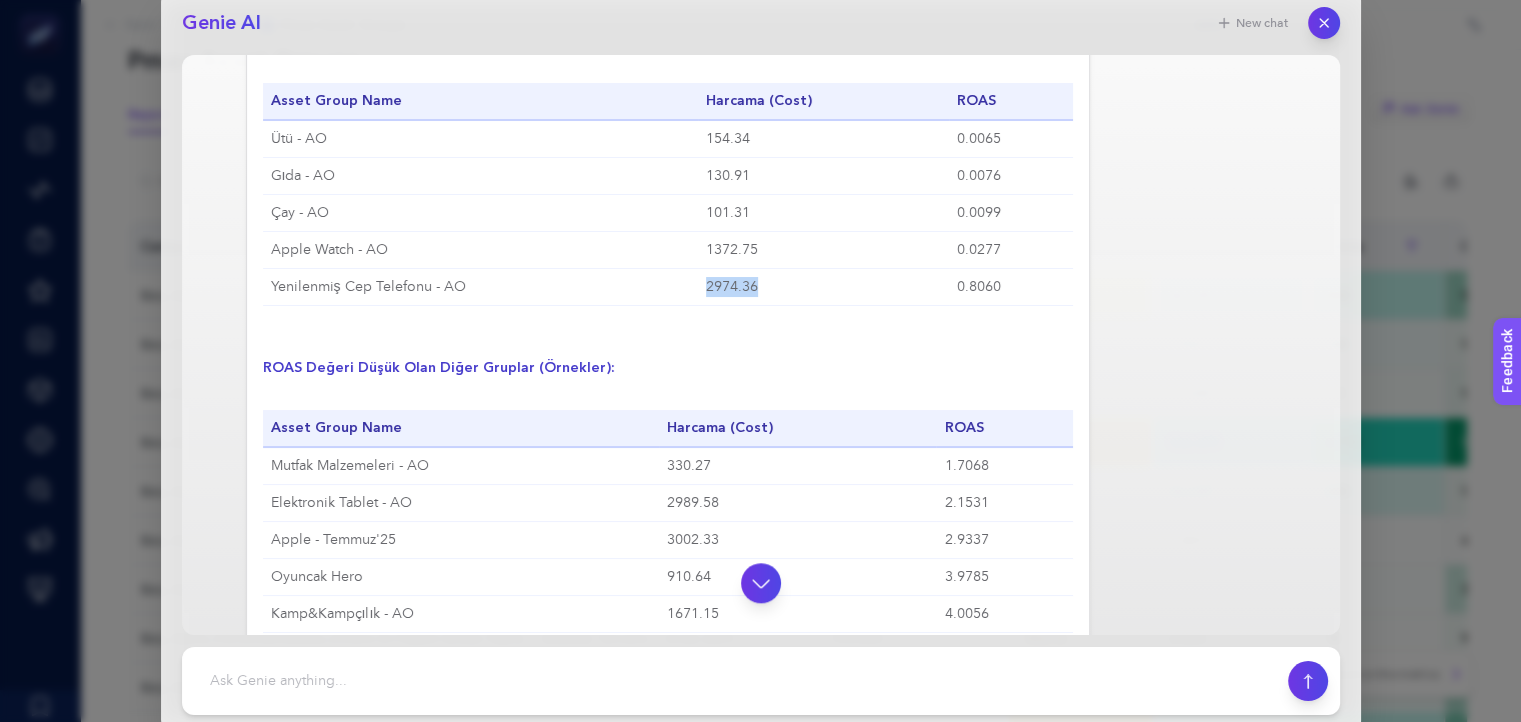 scroll, scrollTop: 1731, scrollLeft: 0, axis: vertical 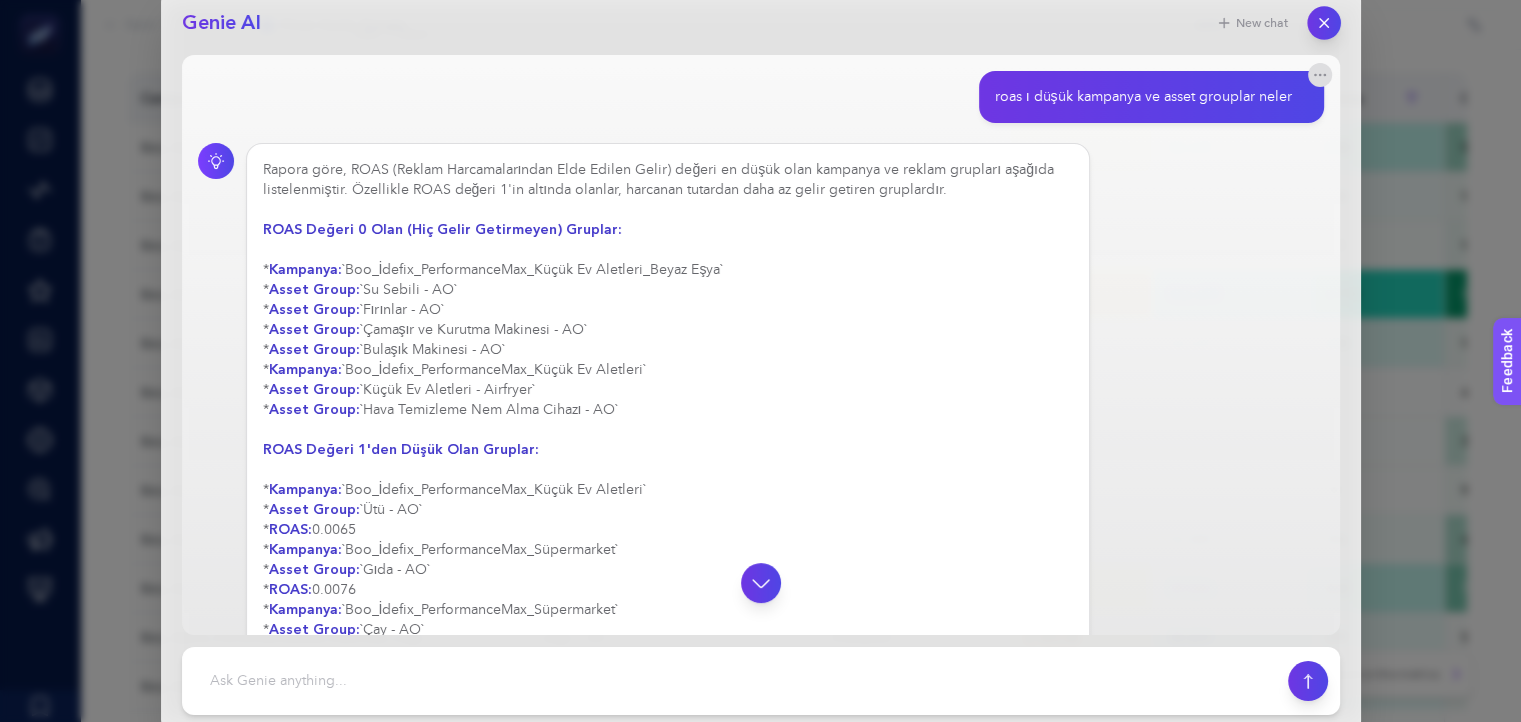 click 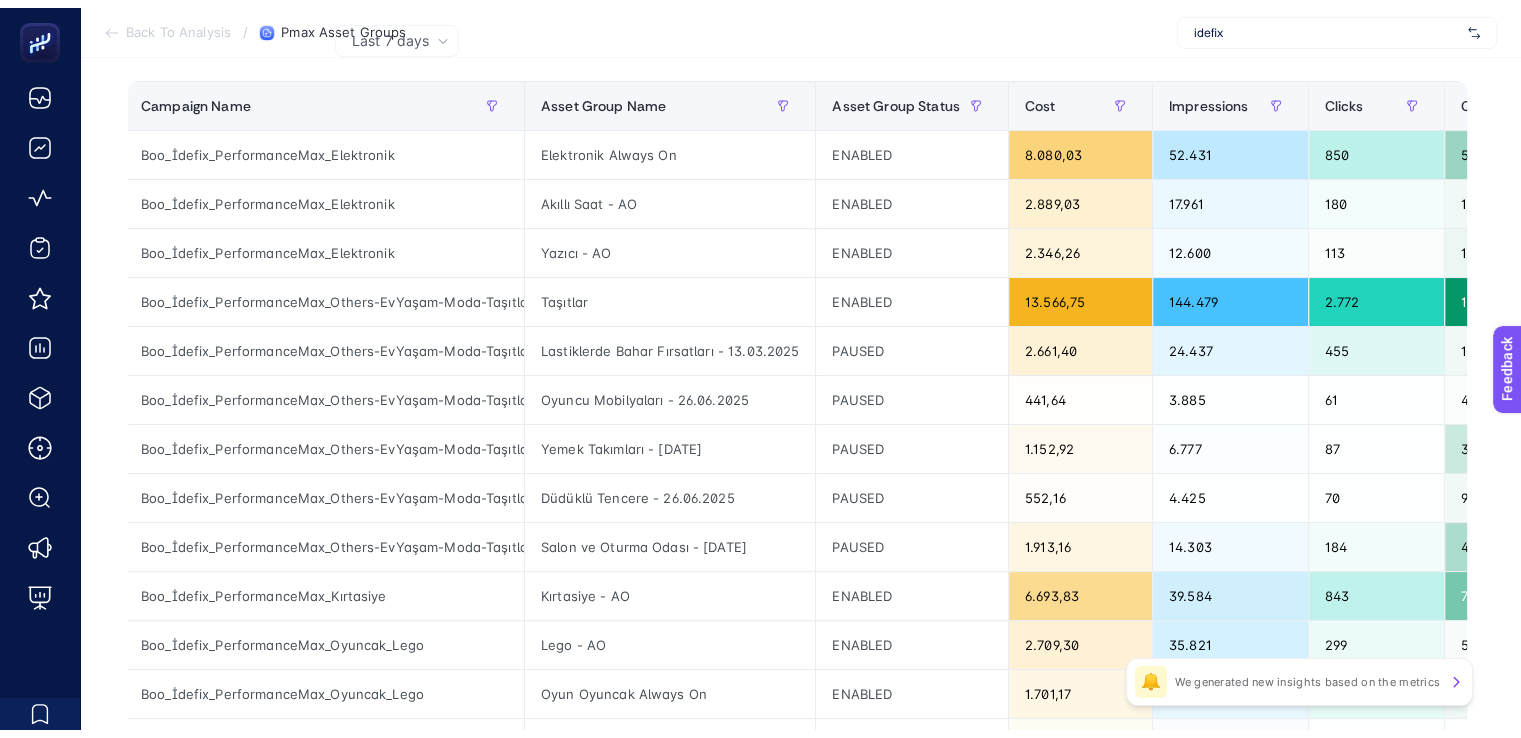 scroll, scrollTop: 0, scrollLeft: 0, axis: both 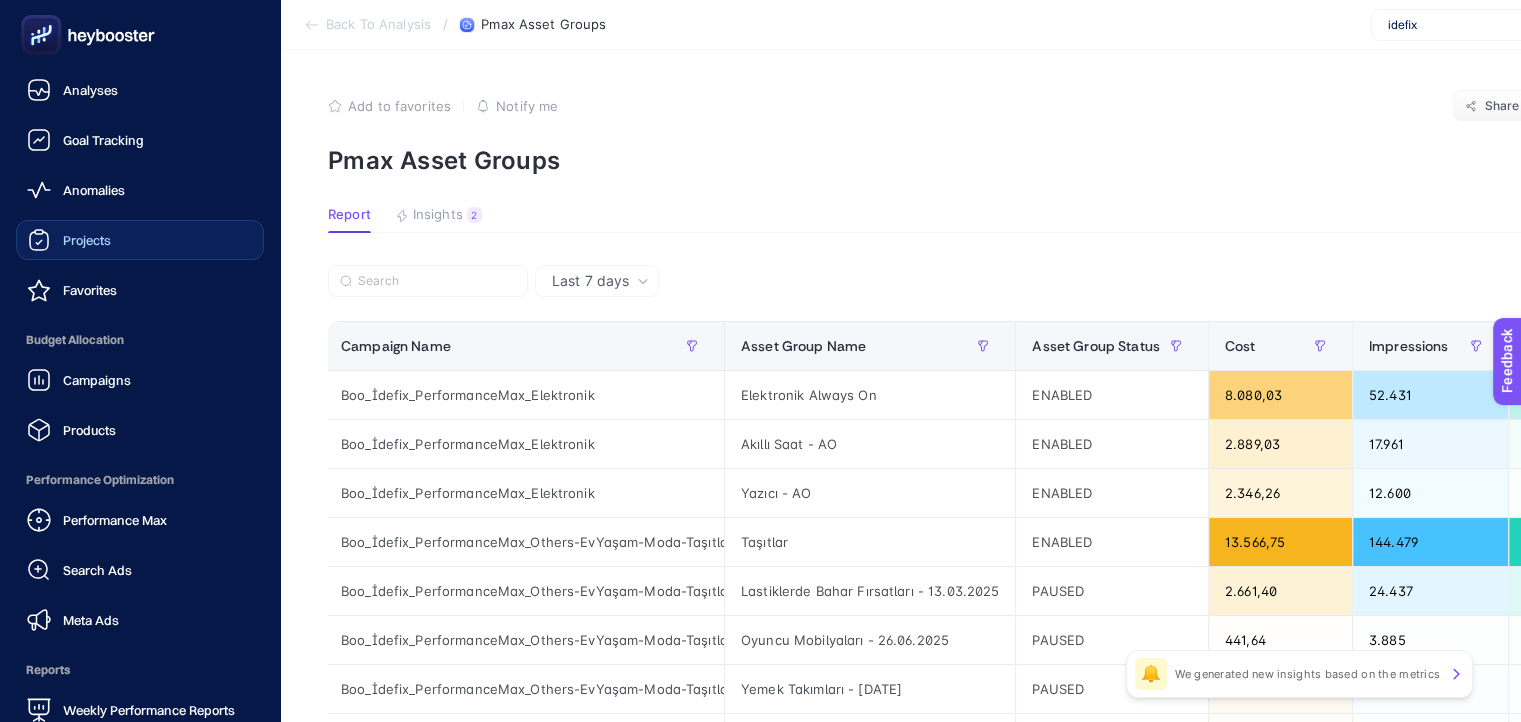 click on "Projects" at bounding box center (140, 240) 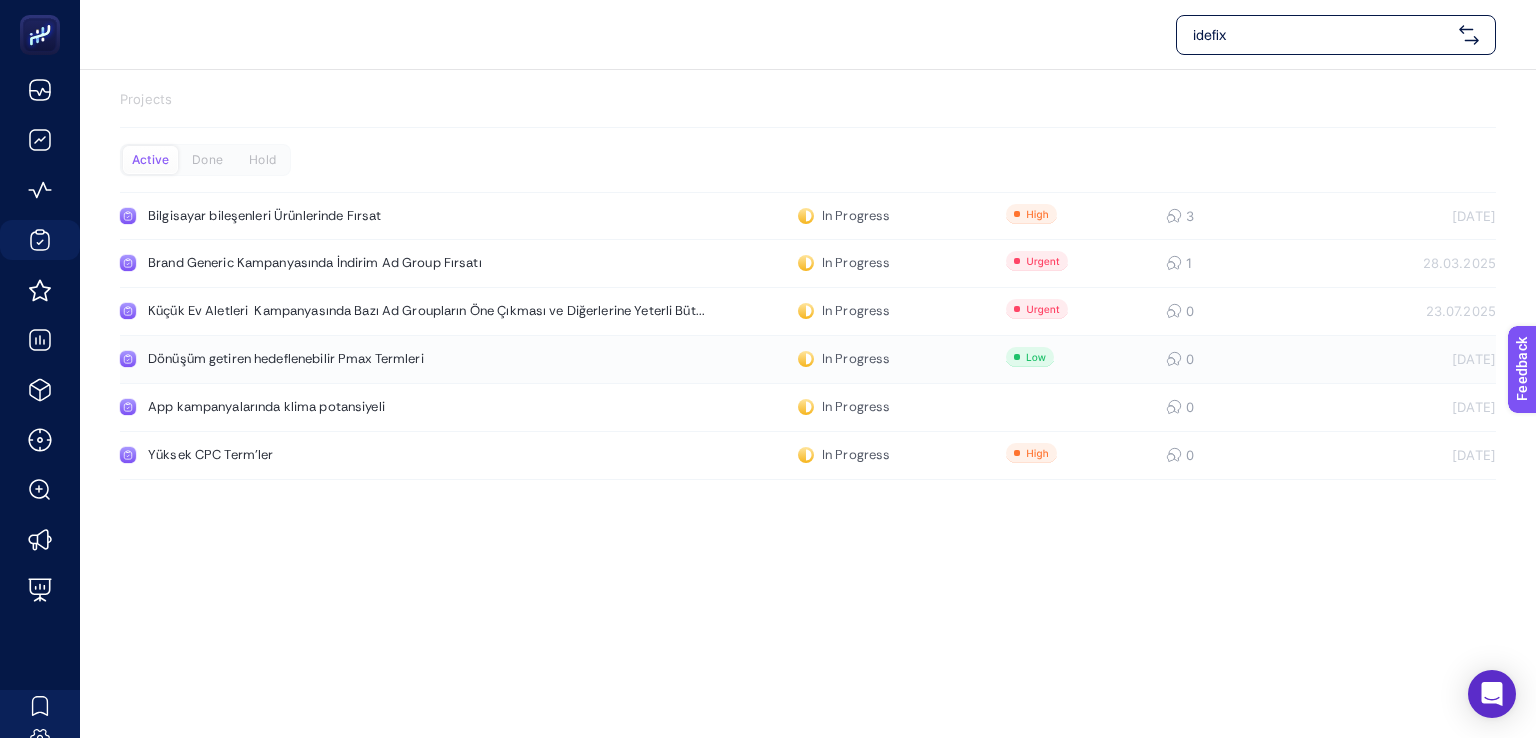 click on "Dönüşüm getiren hedeflenebilir Pmax Termleri" at bounding box center (379, 359) 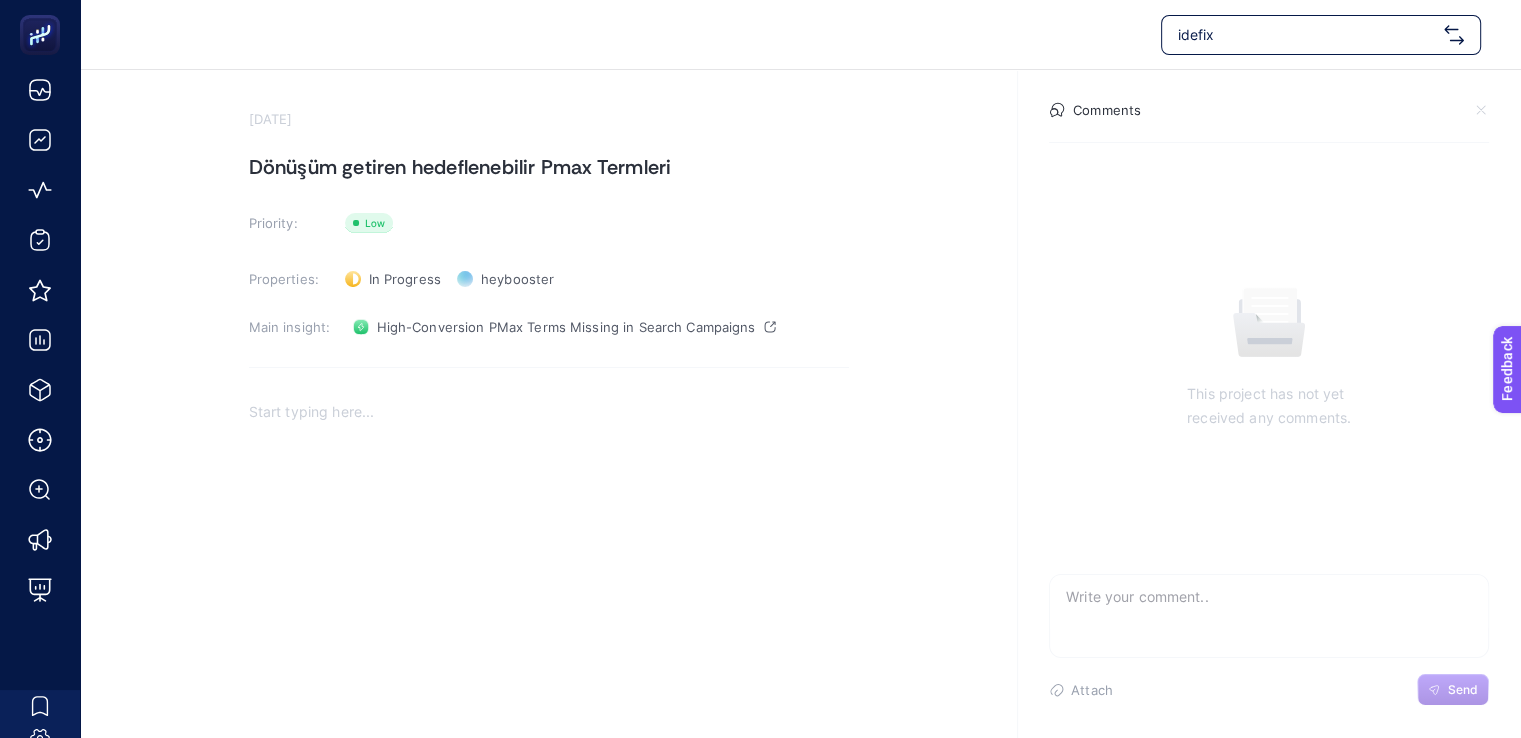scroll, scrollTop: 0, scrollLeft: 0, axis: both 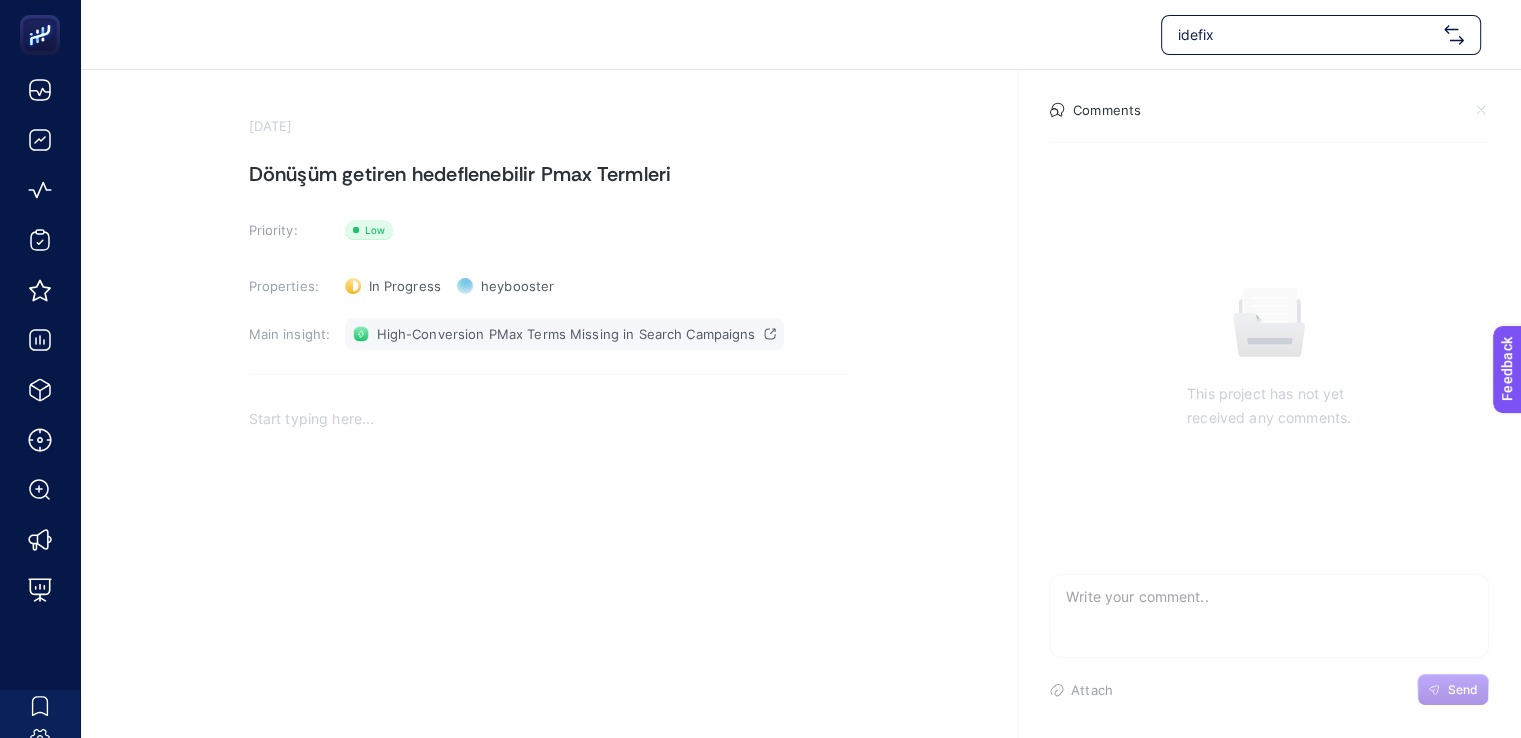click on "High-Conversion PMax Terms Missing in Search Campaigns" at bounding box center (564, 334) 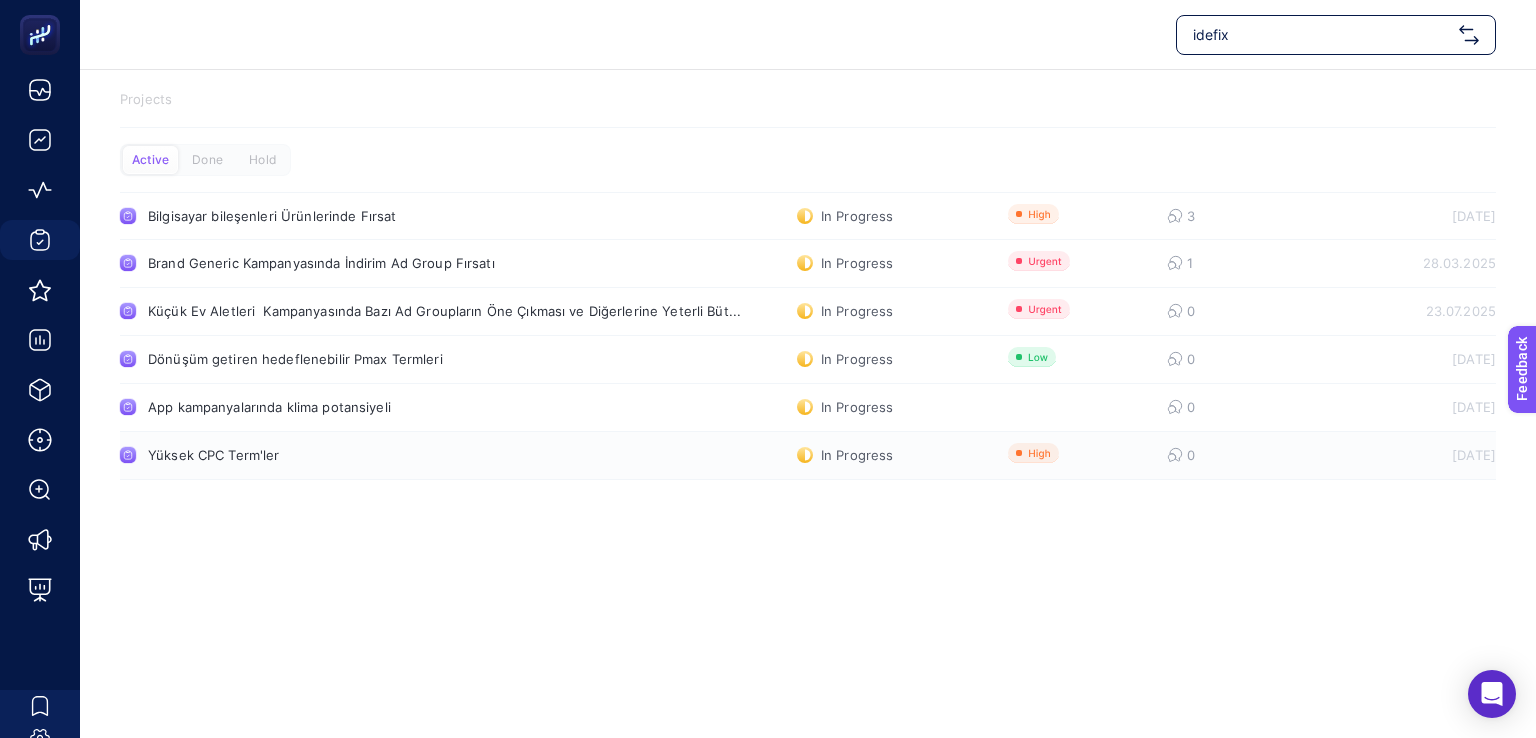 click on "Yüksek CPC Term'ler" at bounding box center [379, 455] 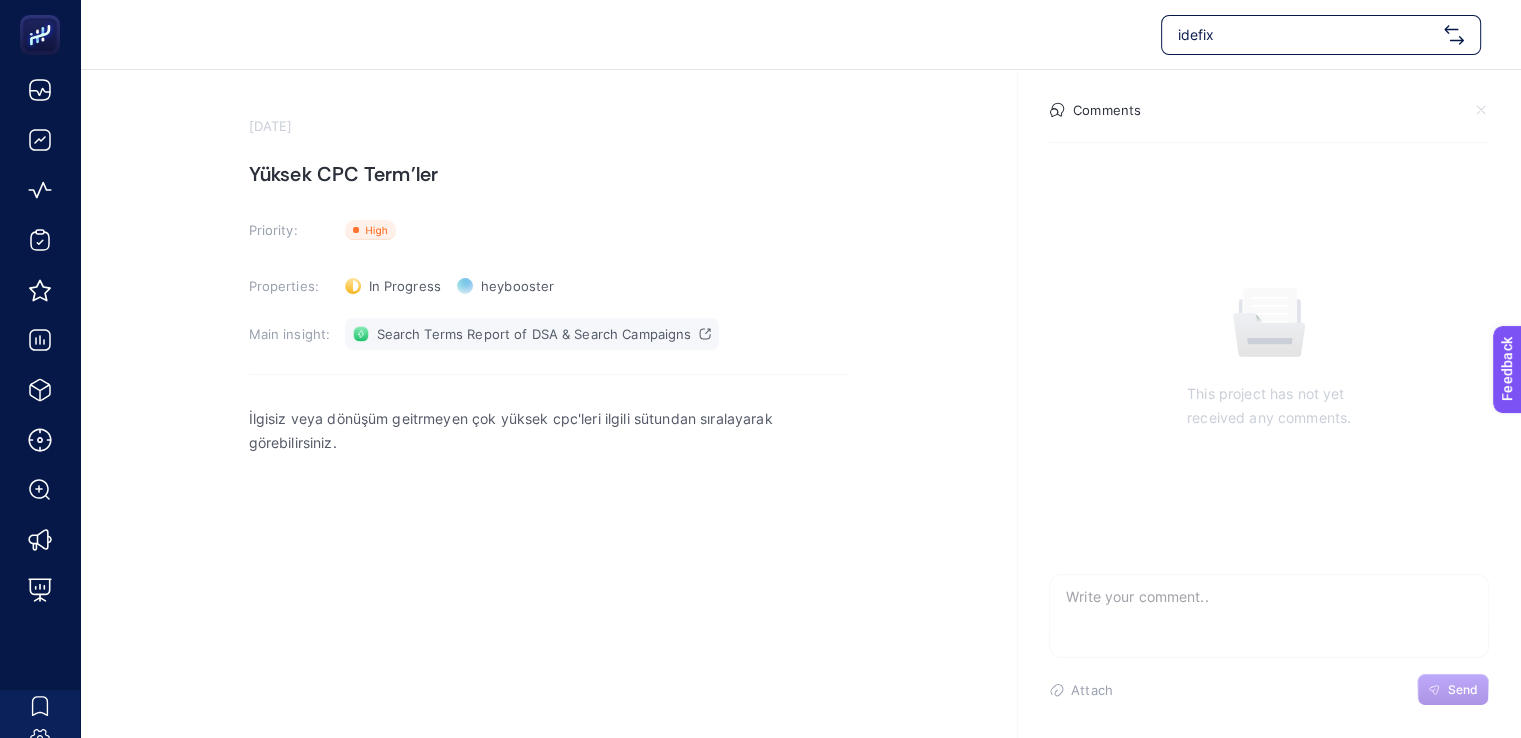 click on "Search Terms Report of DSA & Search Campaigns" at bounding box center (534, 334) 